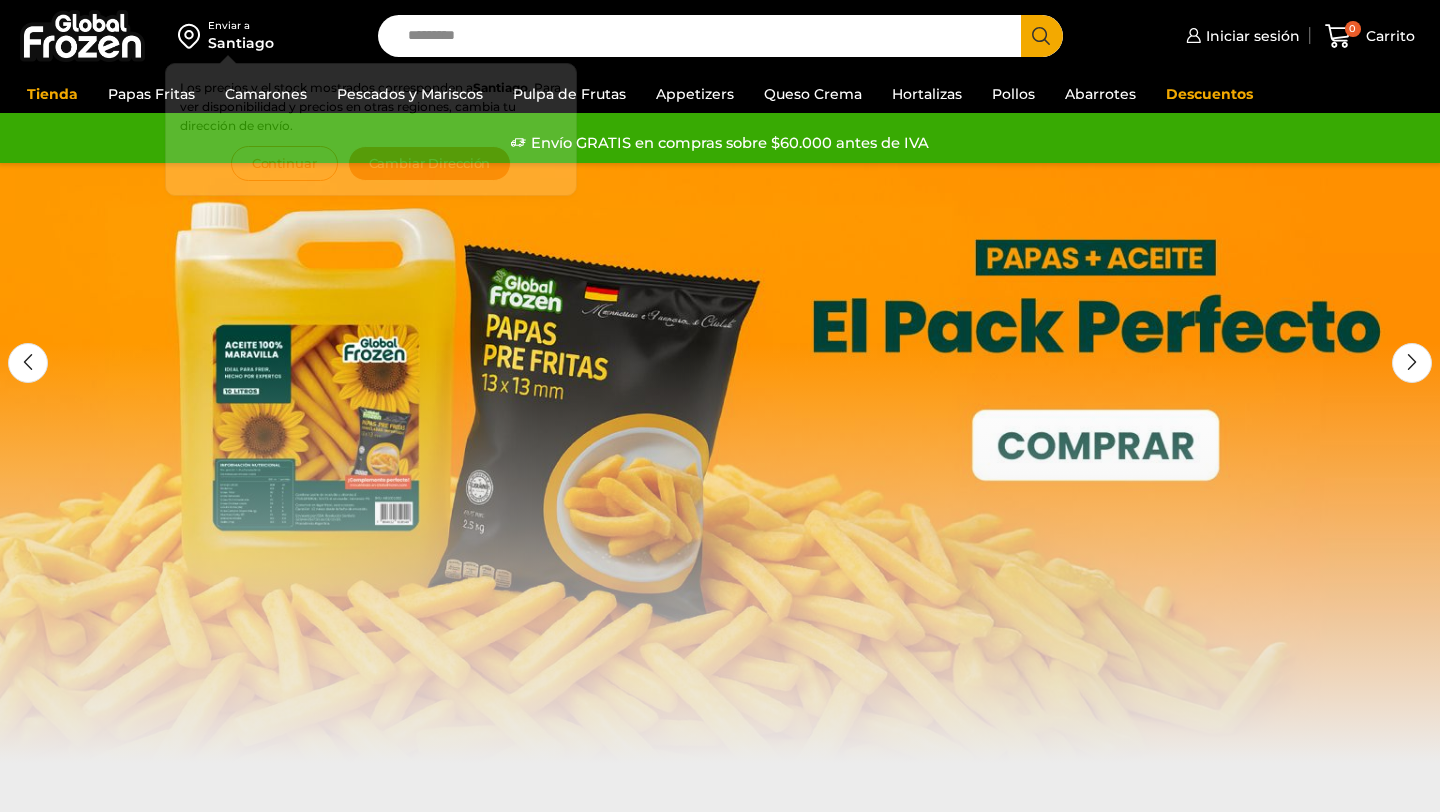 scroll, scrollTop: 0, scrollLeft: 0, axis: both 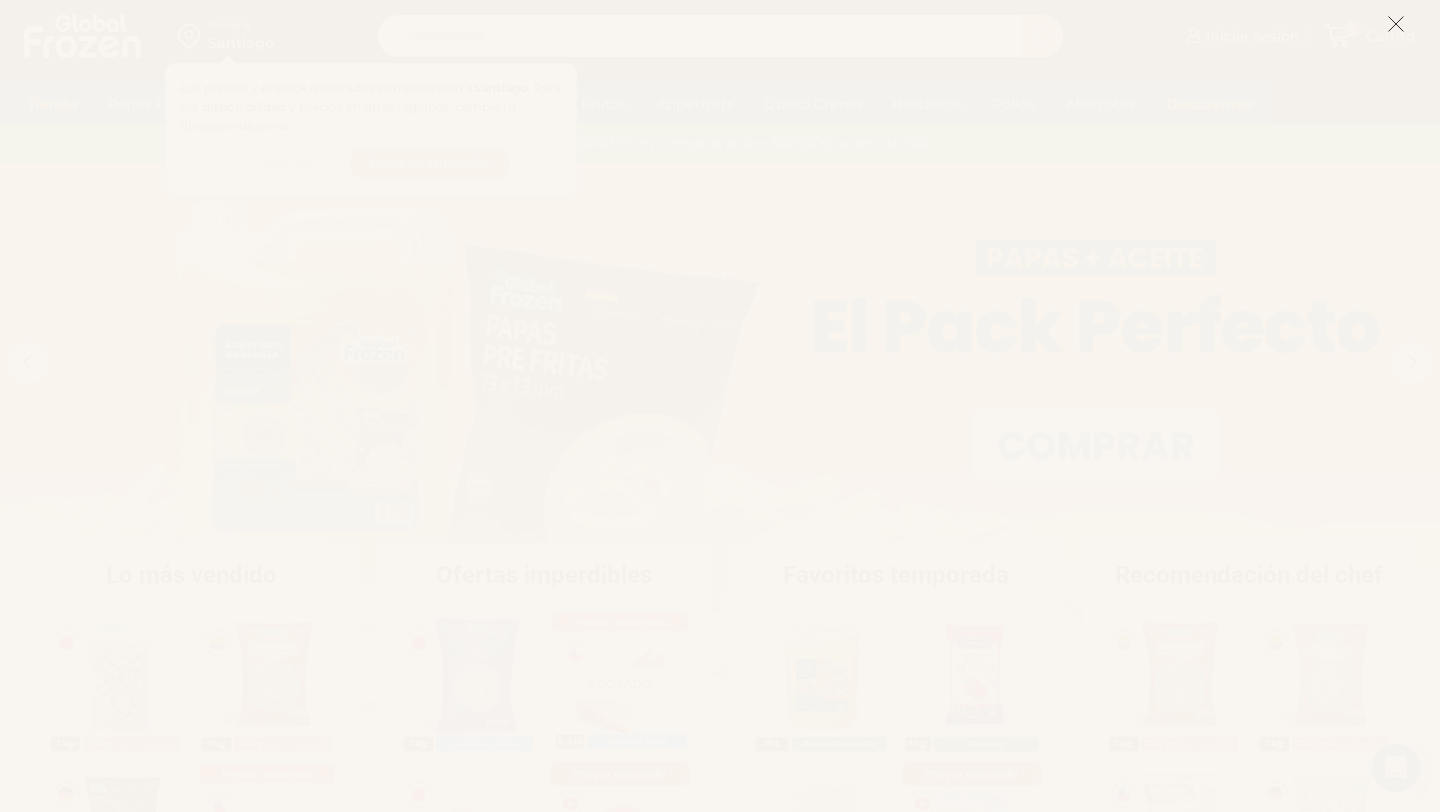 type on "**********" 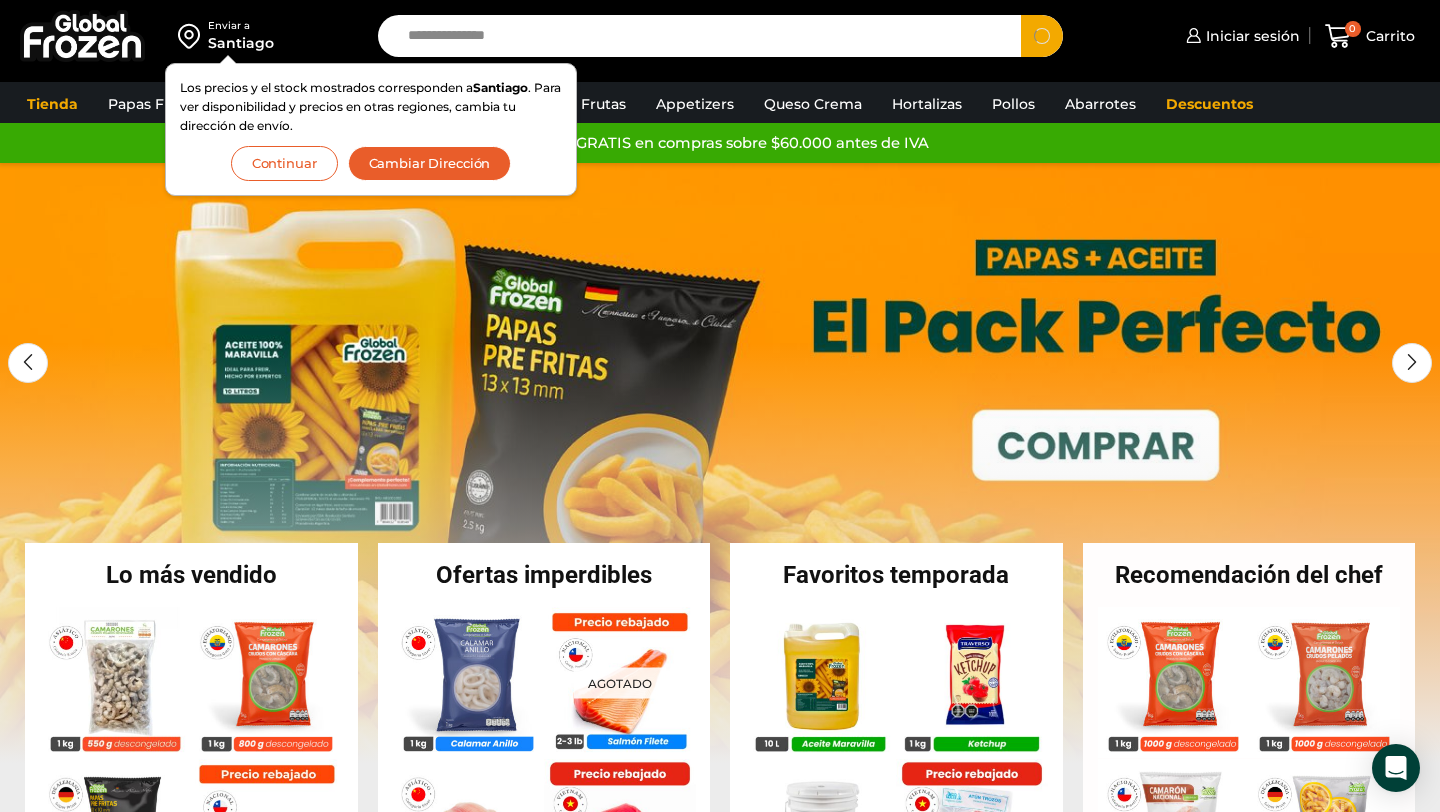 click on "**********" at bounding box center (704, 36) 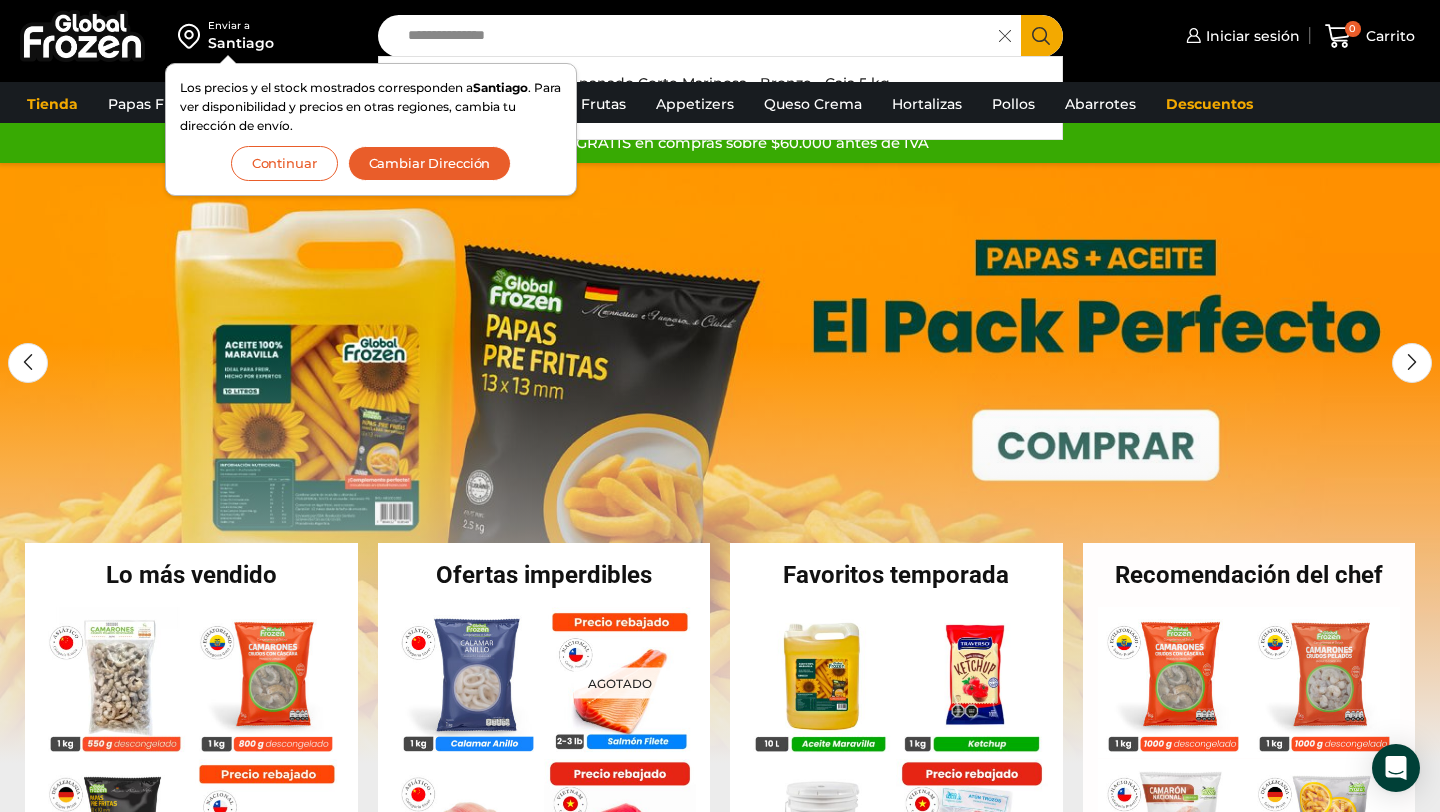click on "Search" at bounding box center (1042, 36) 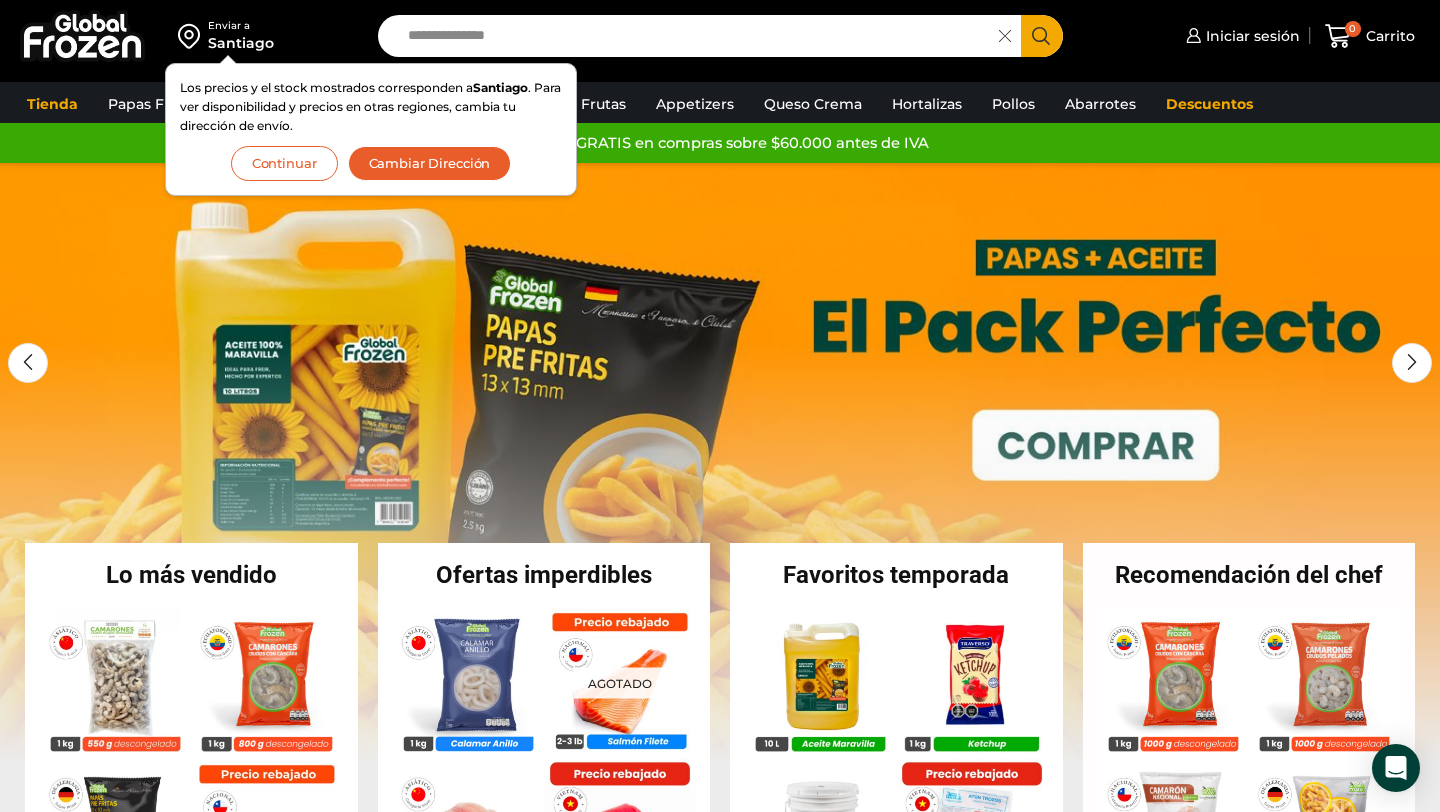 click on "Continuar" at bounding box center (284, 163) 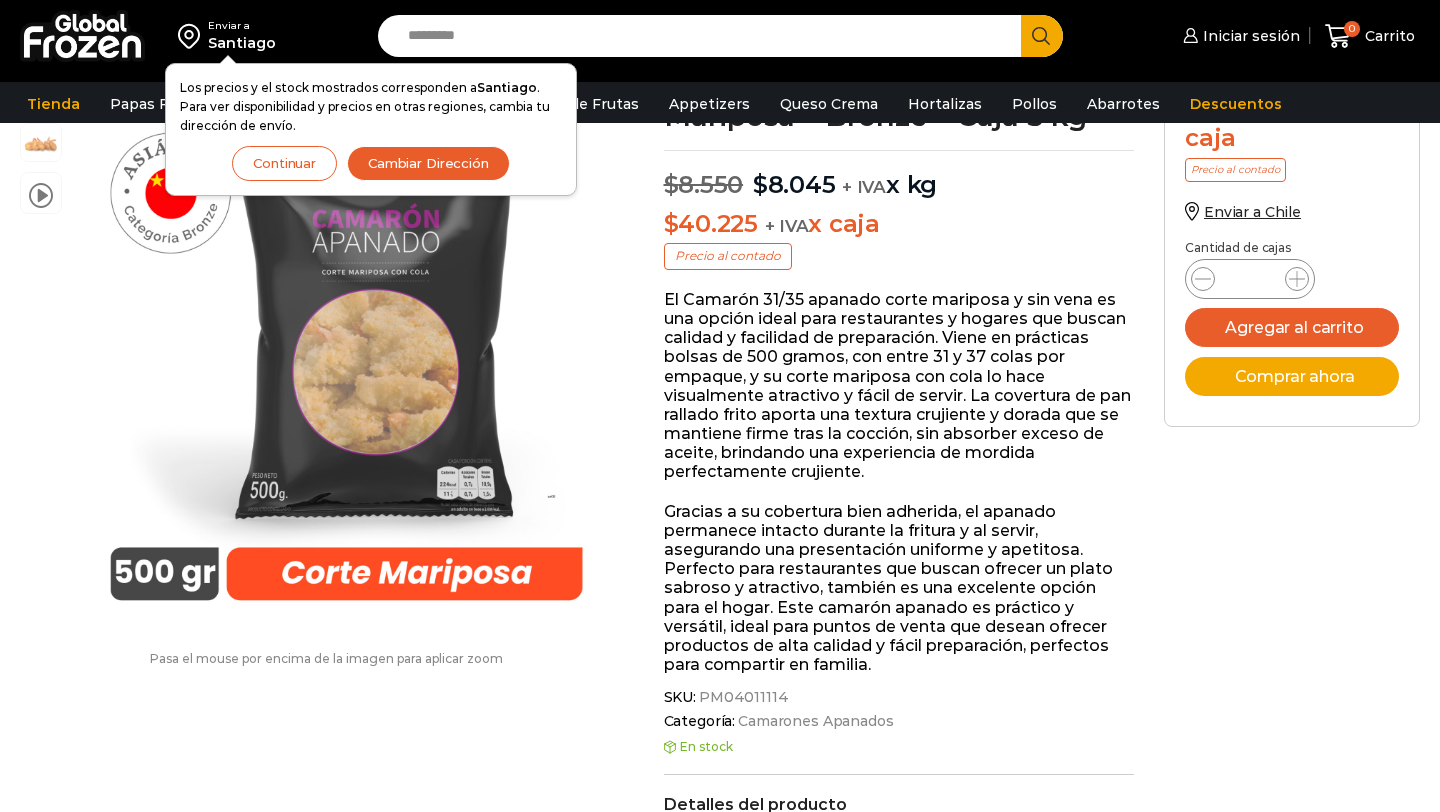 scroll, scrollTop: 0, scrollLeft: 0, axis: both 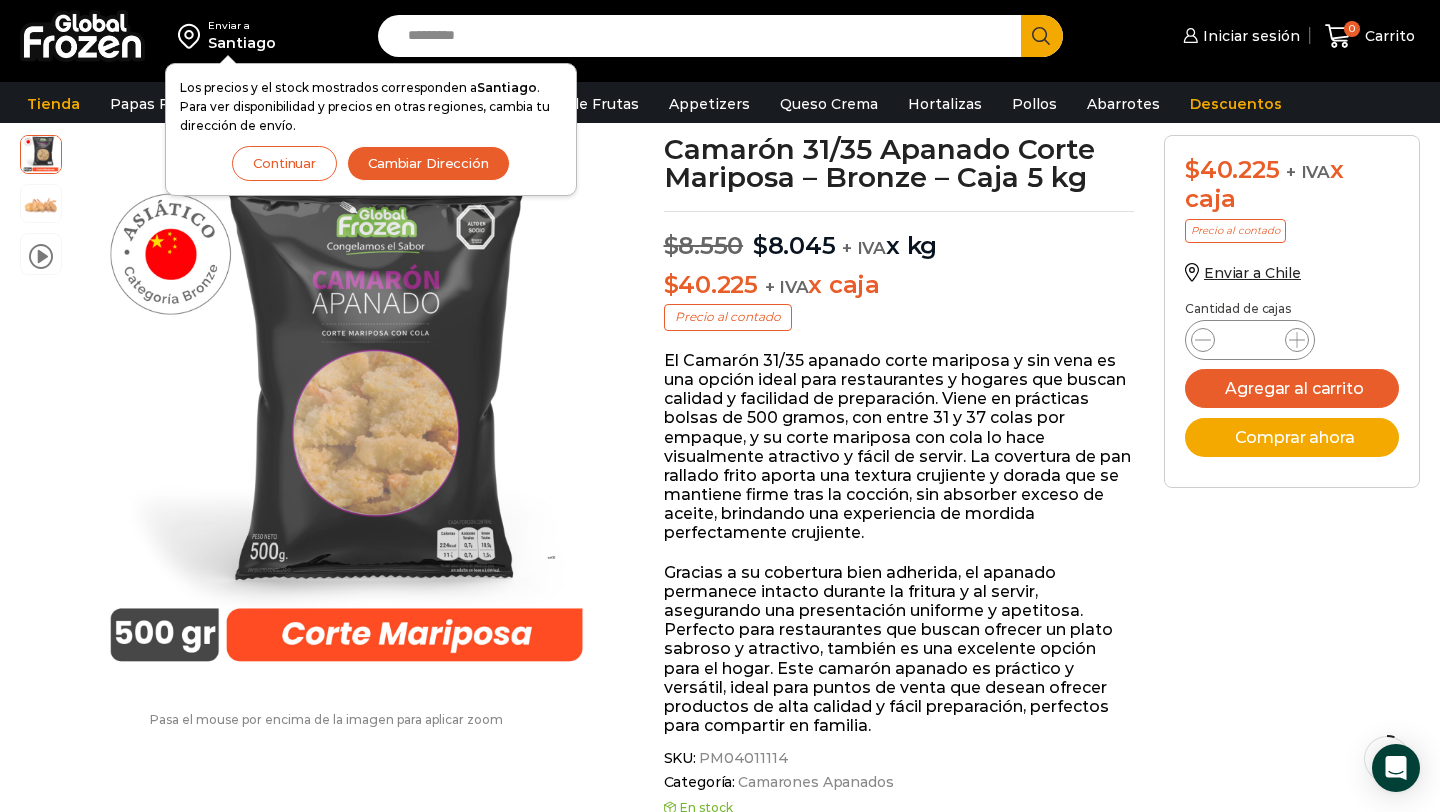 click on "Search input" at bounding box center (704, 36) 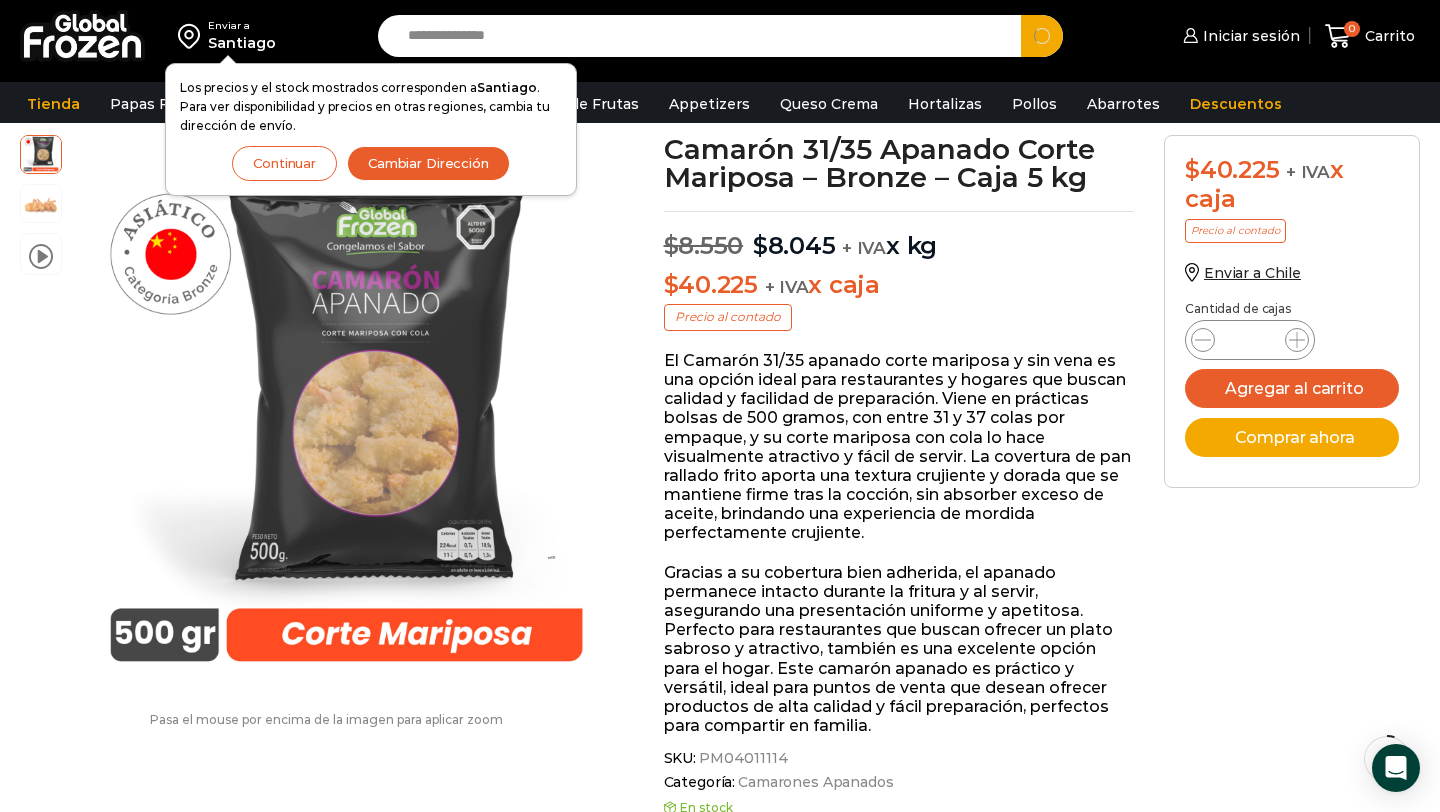 type on "**********" 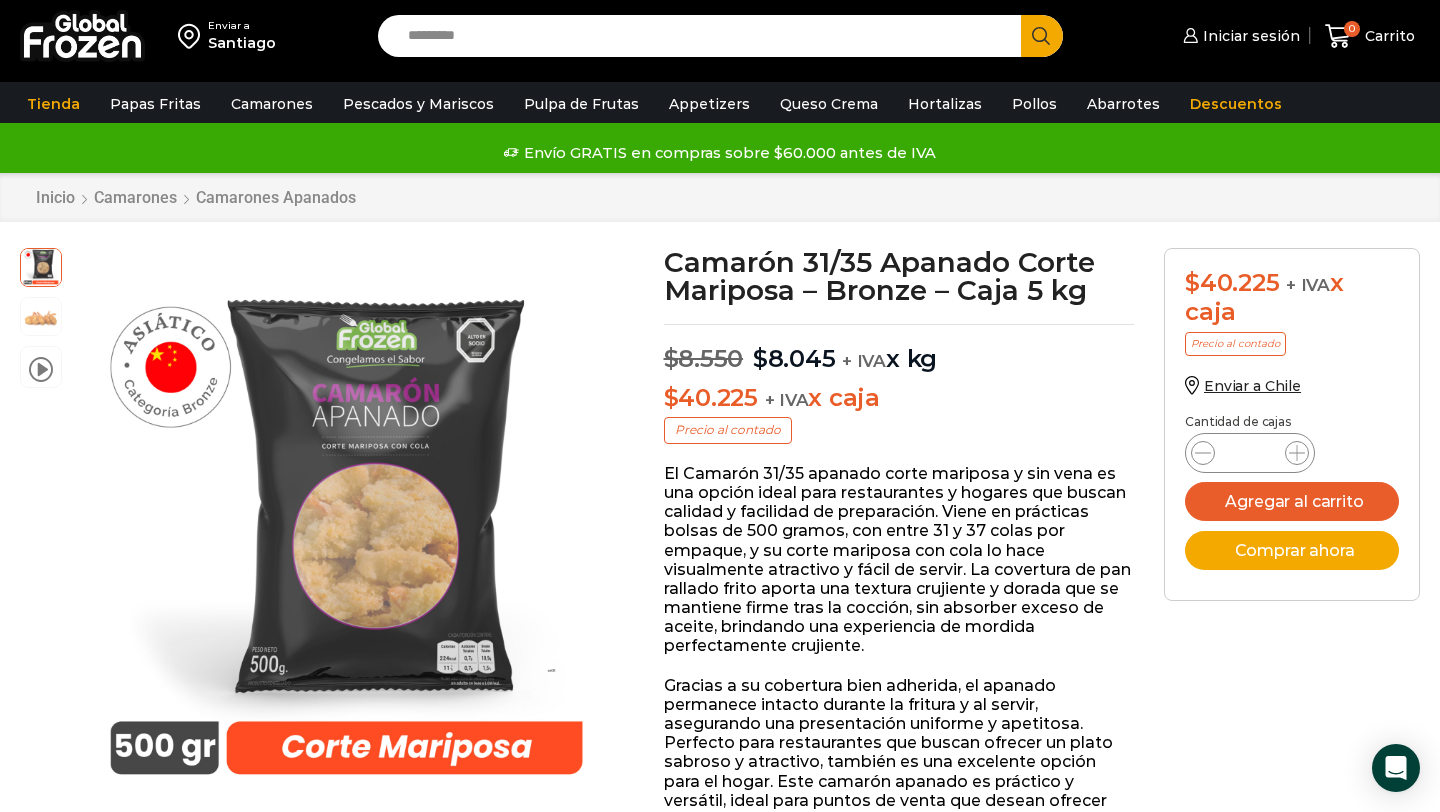 scroll, scrollTop: 1, scrollLeft: 0, axis: vertical 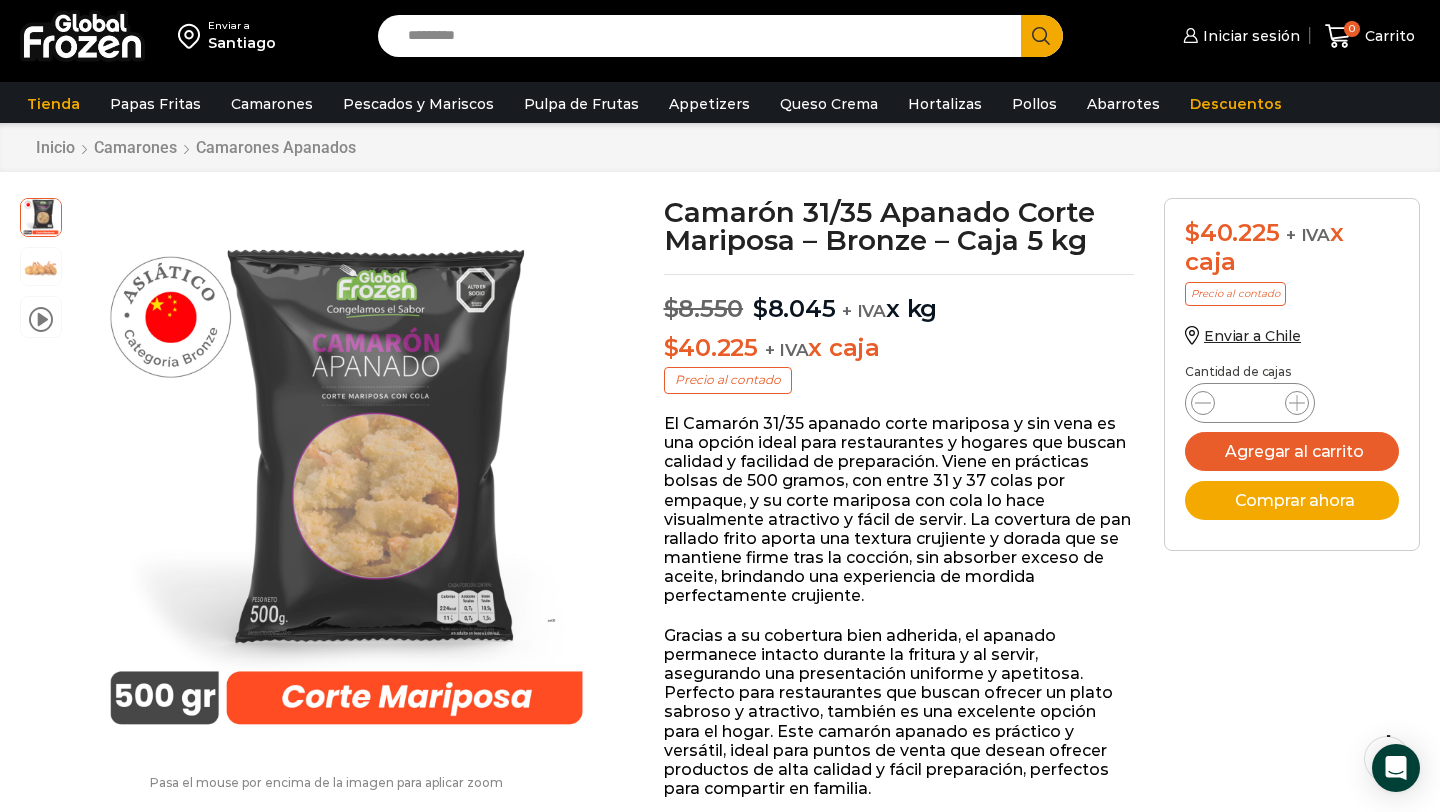 click on "Search input" at bounding box center (704, 36) 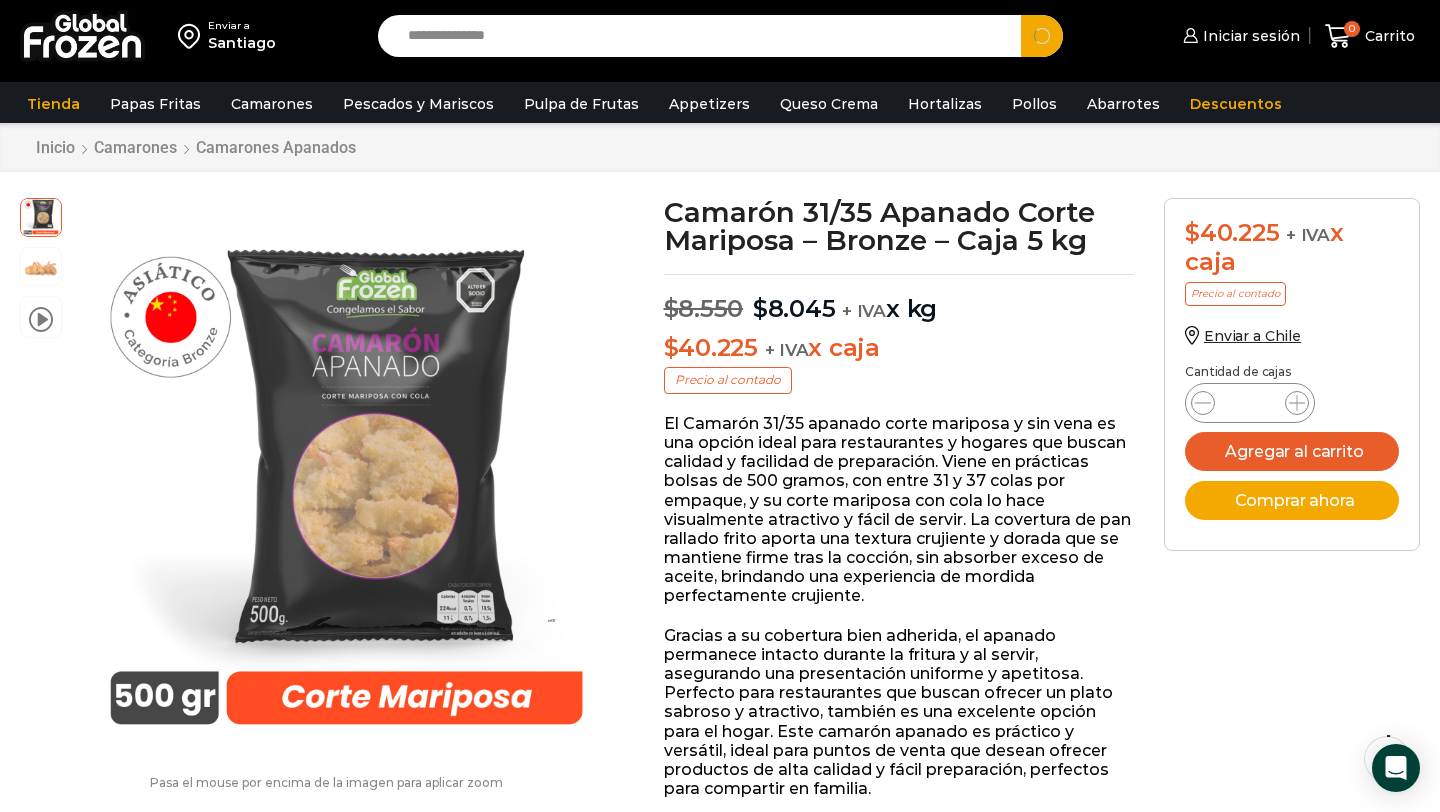 type on "**********" 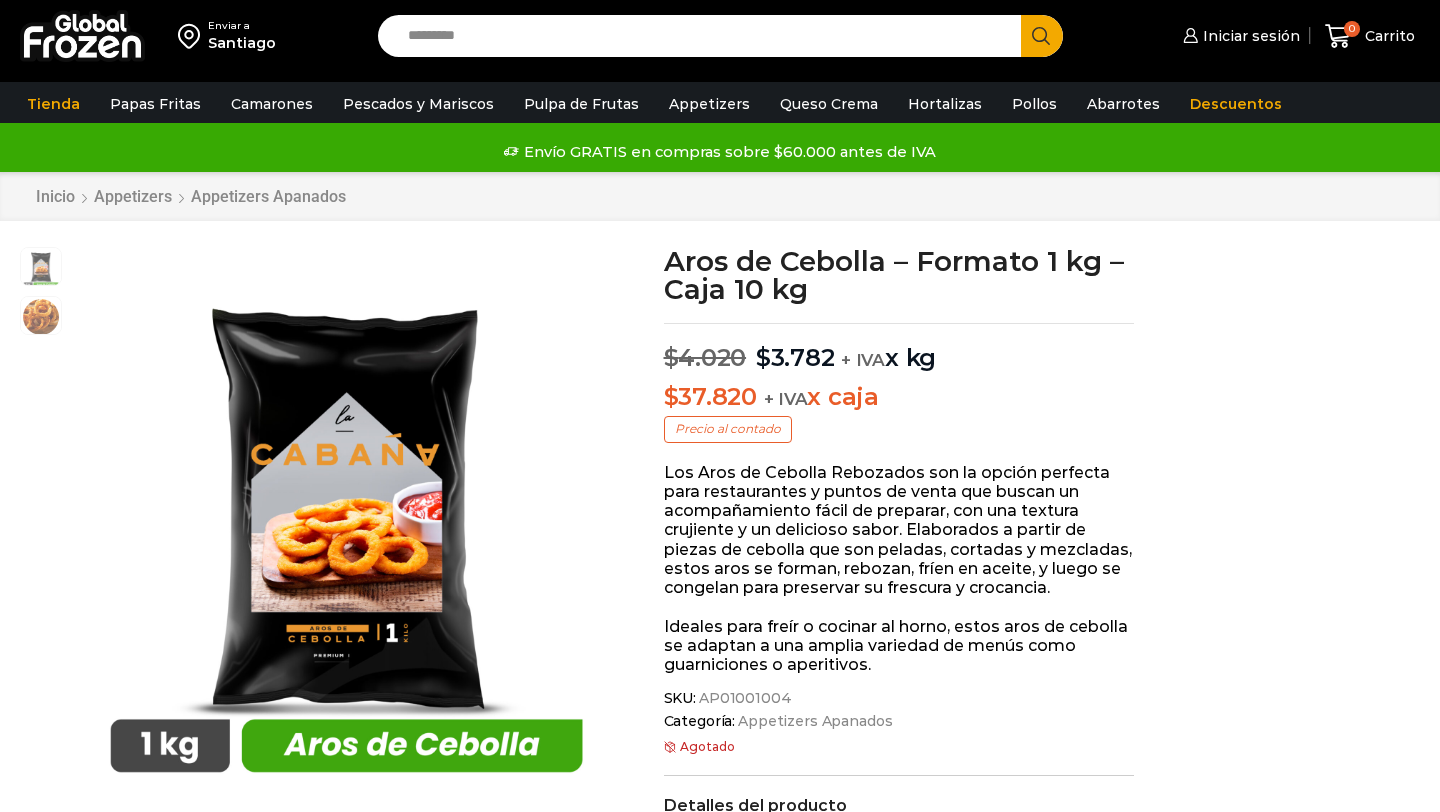 scroll, scrollTop: 1, scrollLeft: 0, axis: vertical 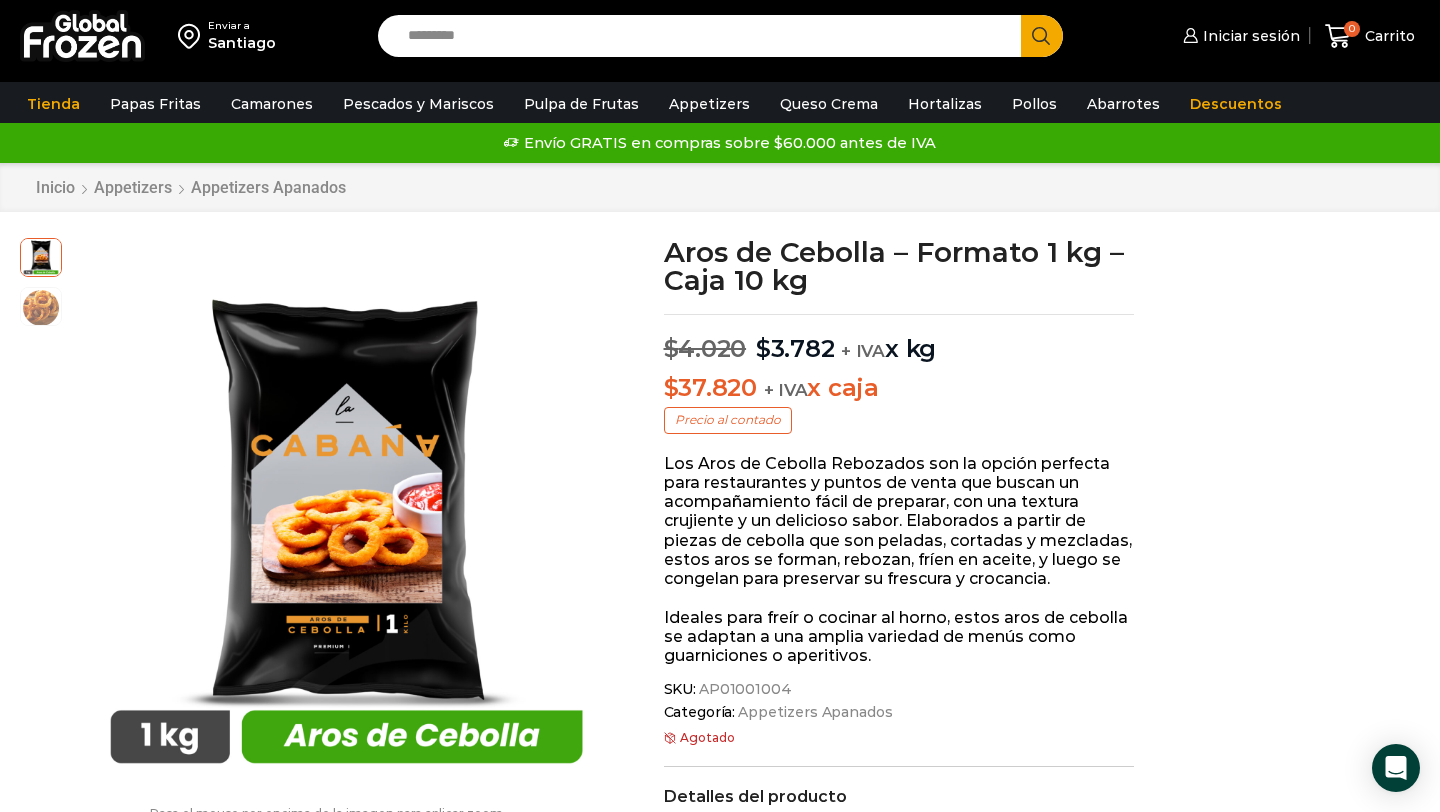 click on "Search input" at bounding box center [704, 36] 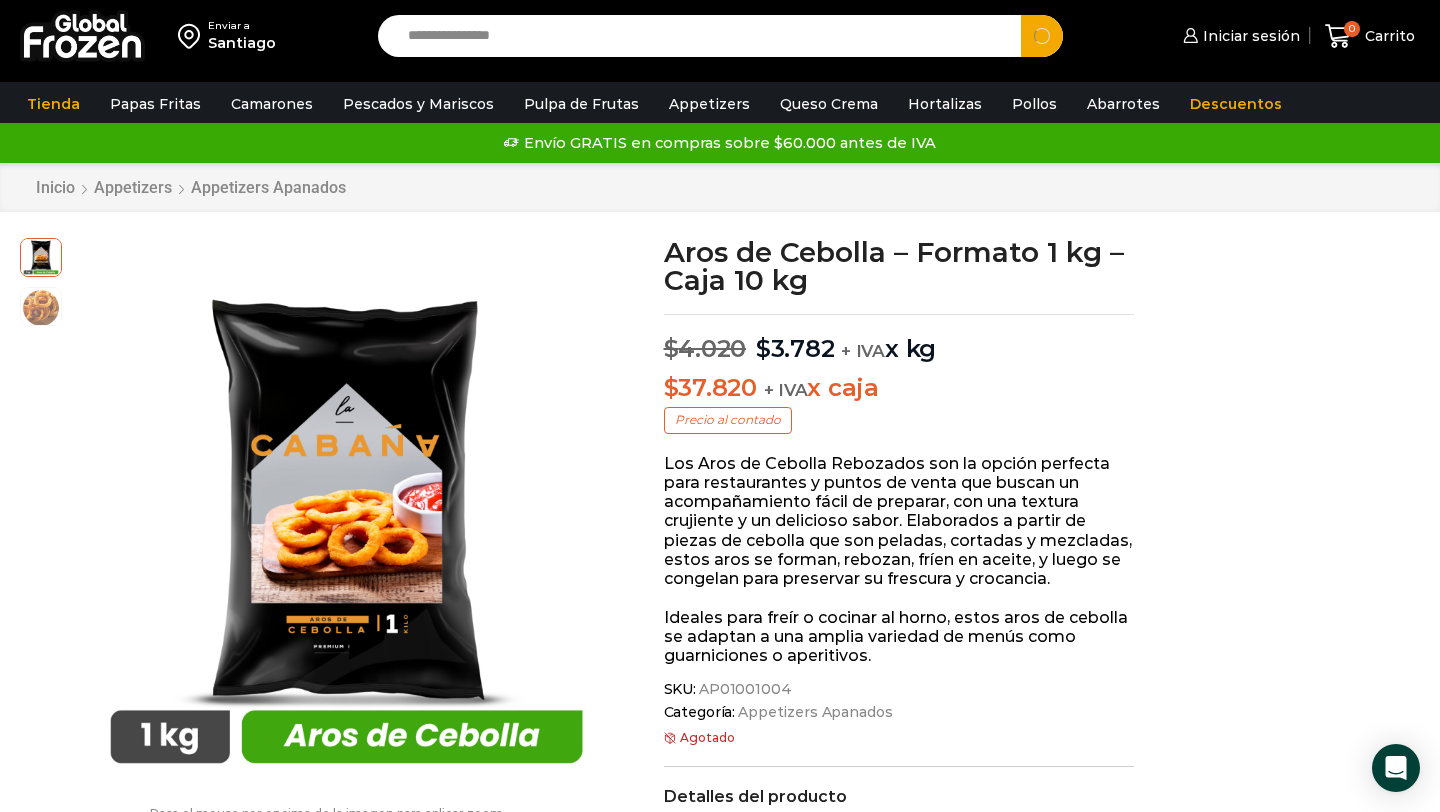 type on "**********" 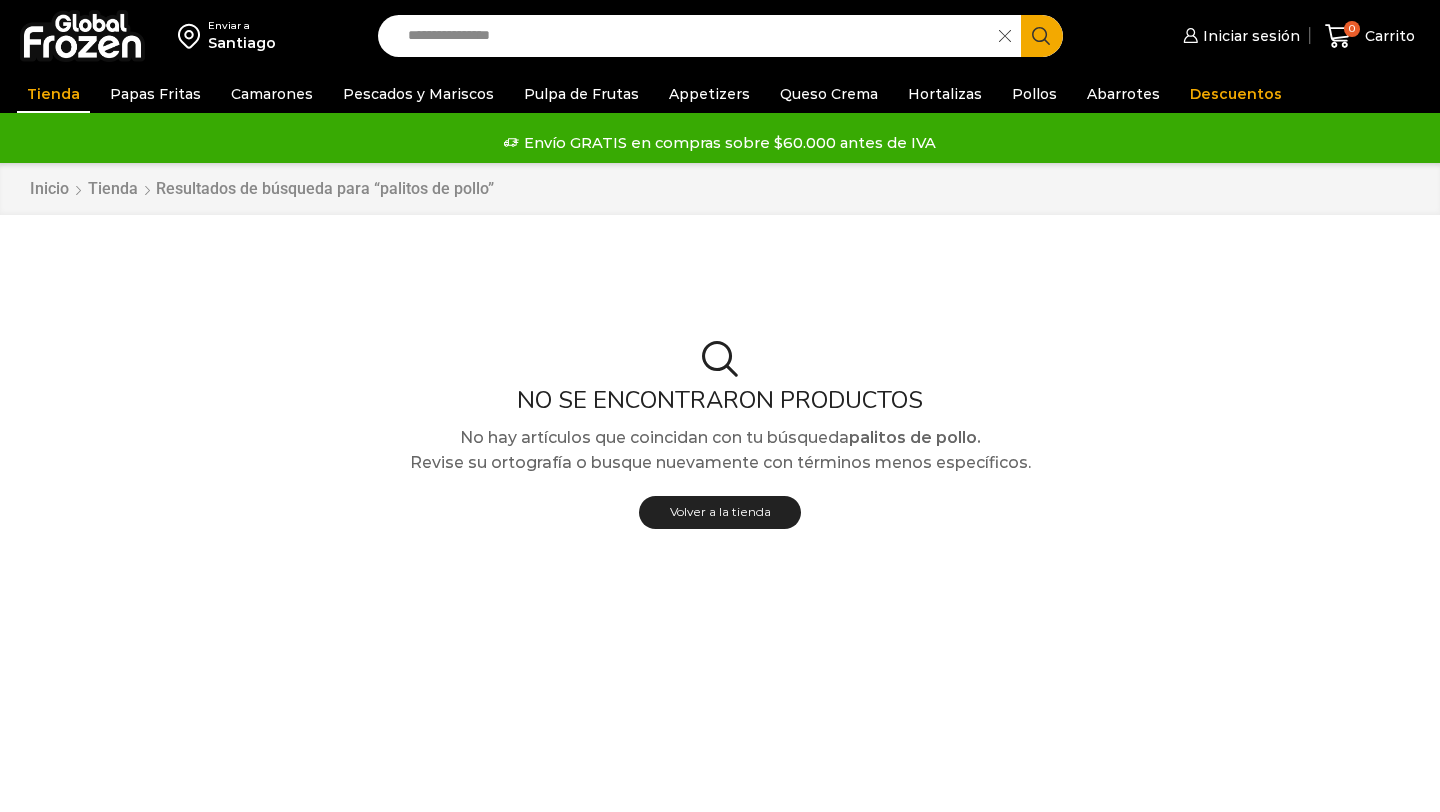 scroll, scrollTop: 0, scrollLeft: 0, axis: both 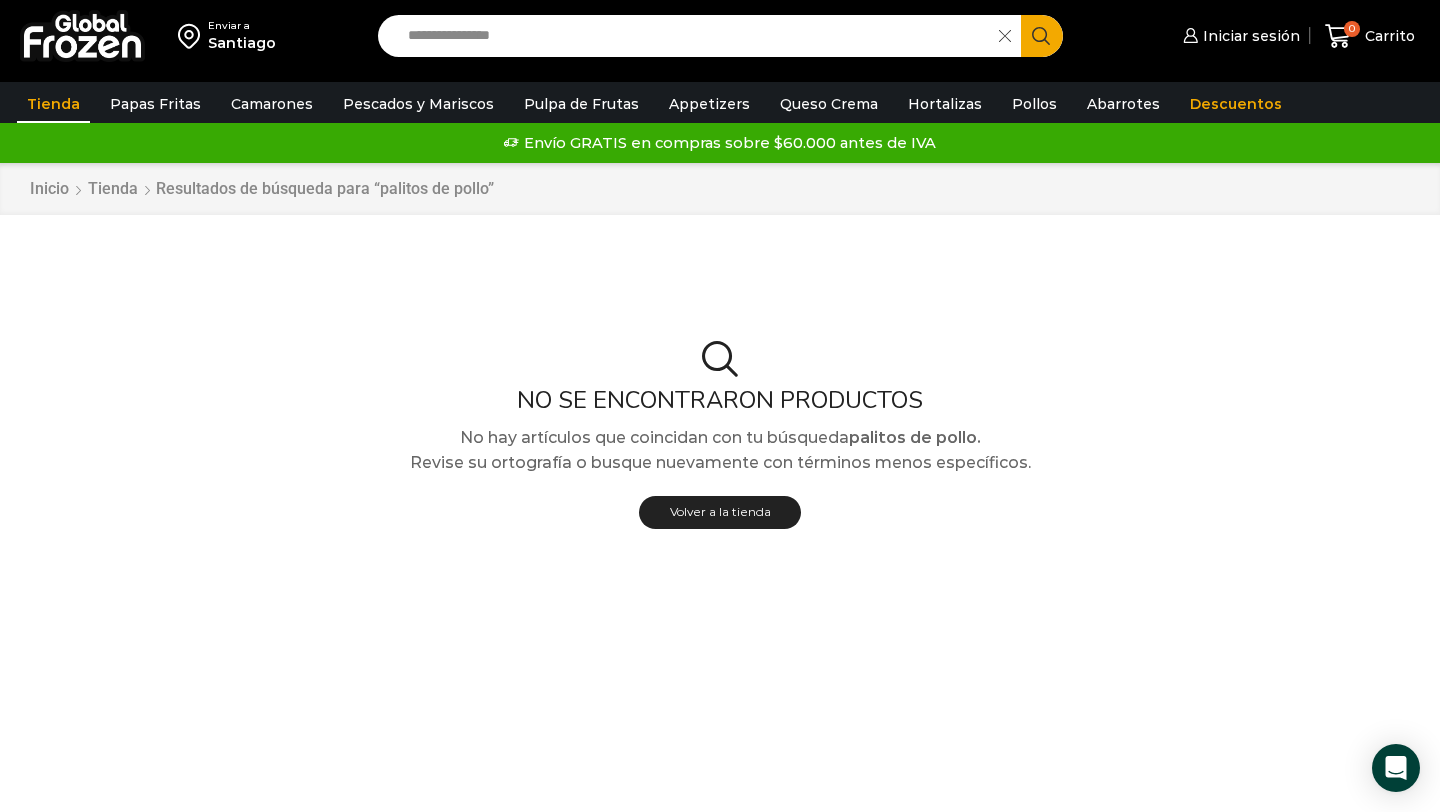click on "**********" at bounding box center [693, 36] 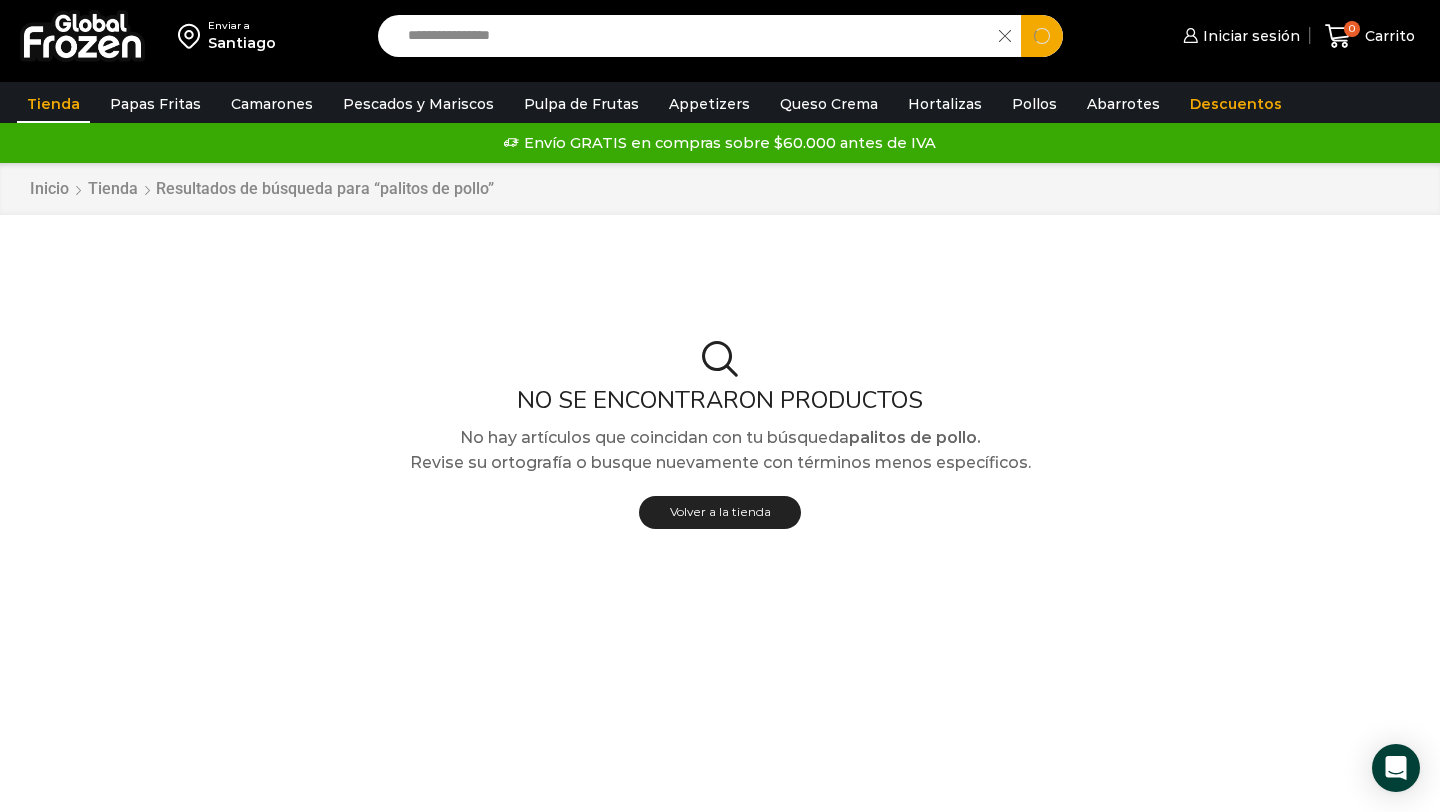 click on "**********" at bounding box center [693, 36] 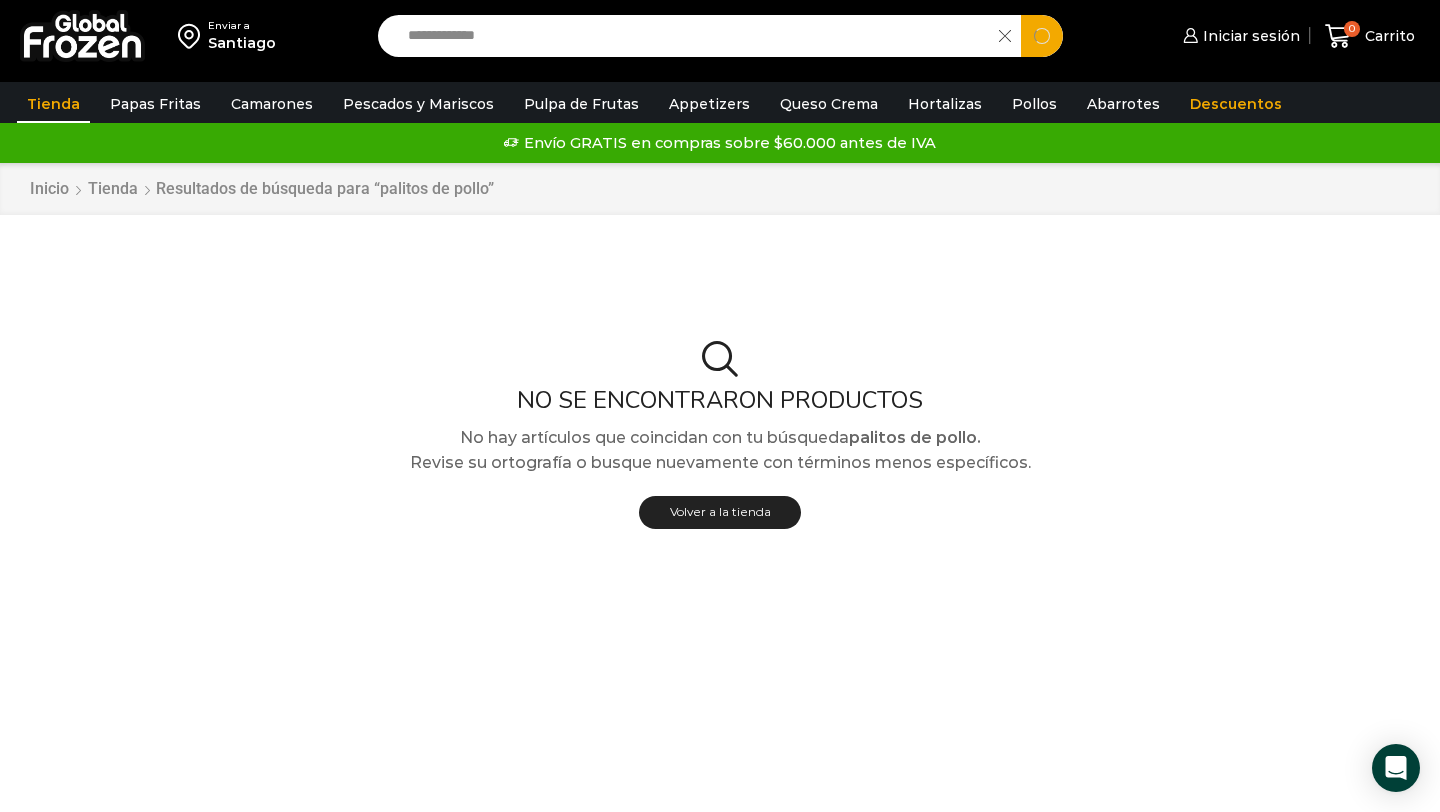 type on "**********" 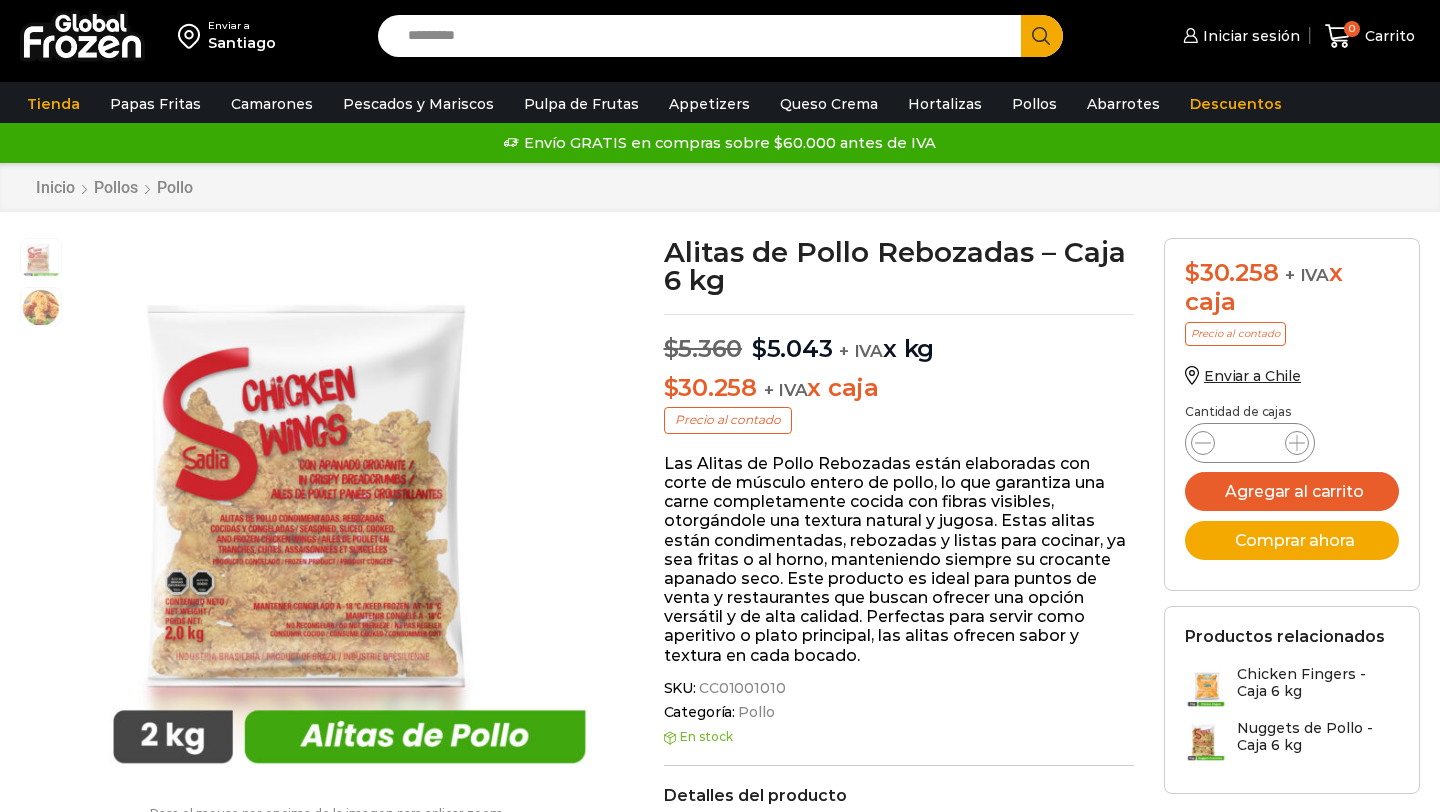 scroll, scrollTop: 1, scrollLeft: 0, axis: vertical 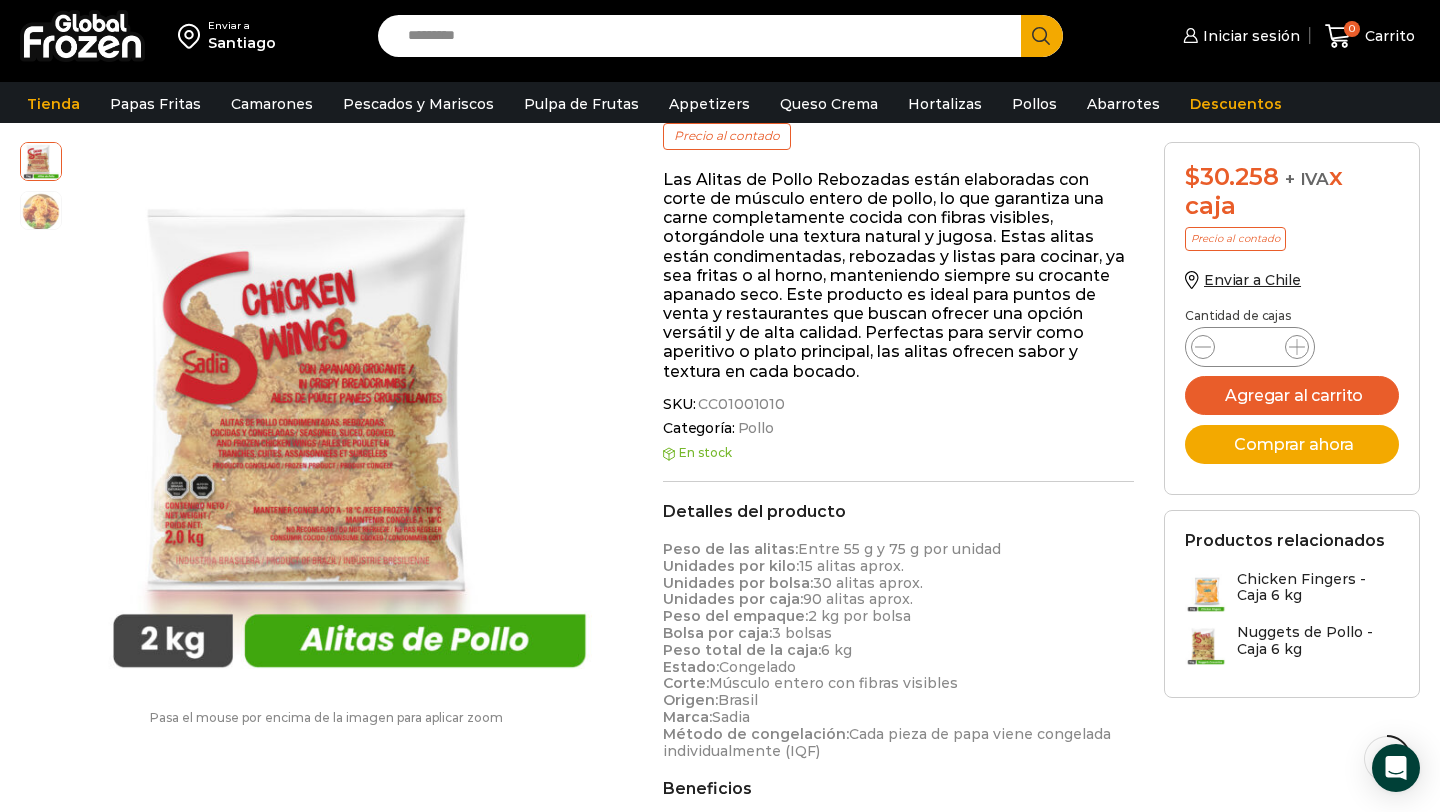 click on "Chicken Fingers - Caja 6 kg" at bounding box center (1318, 588) 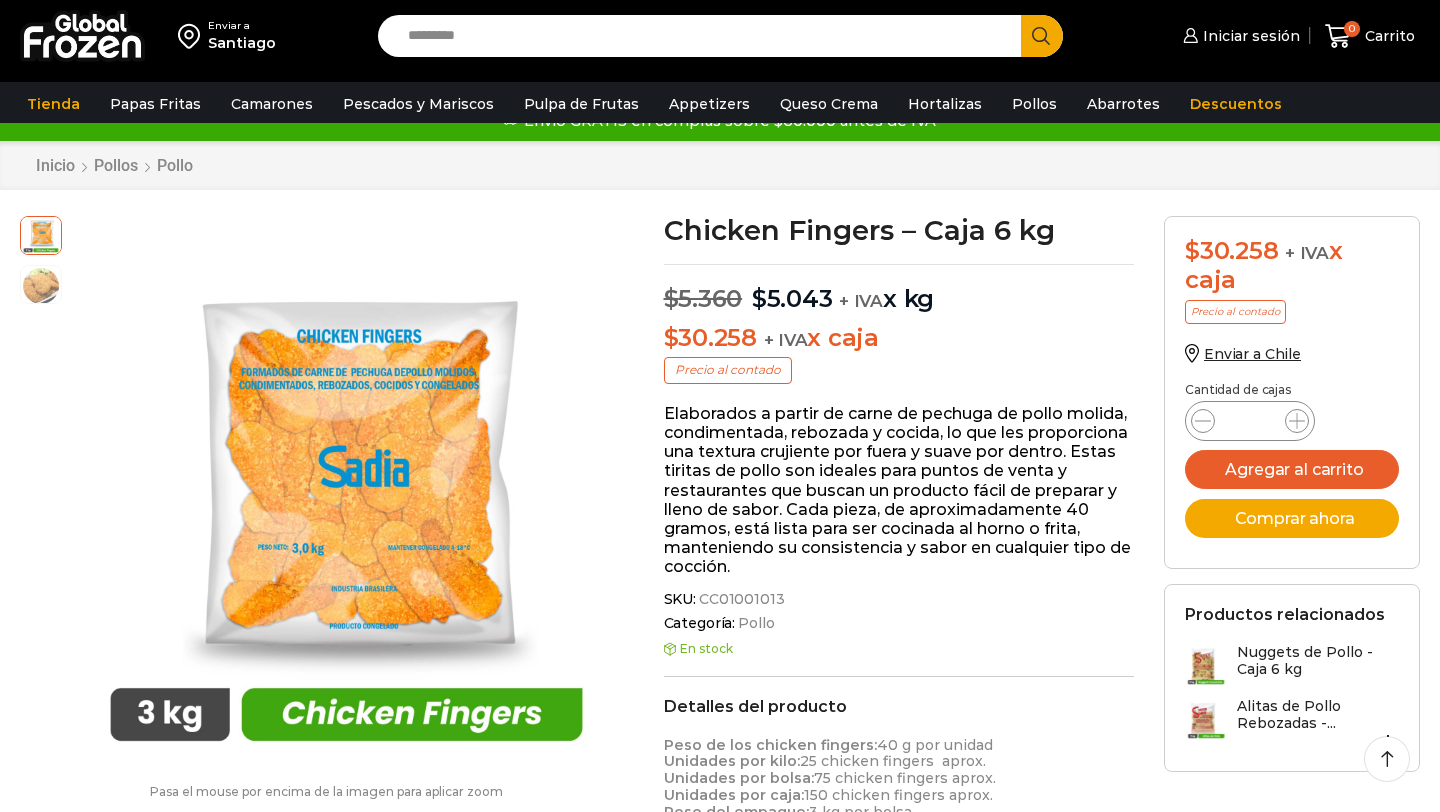 scroll, scrollTop: 0, scrollLeft: 0, axis: both 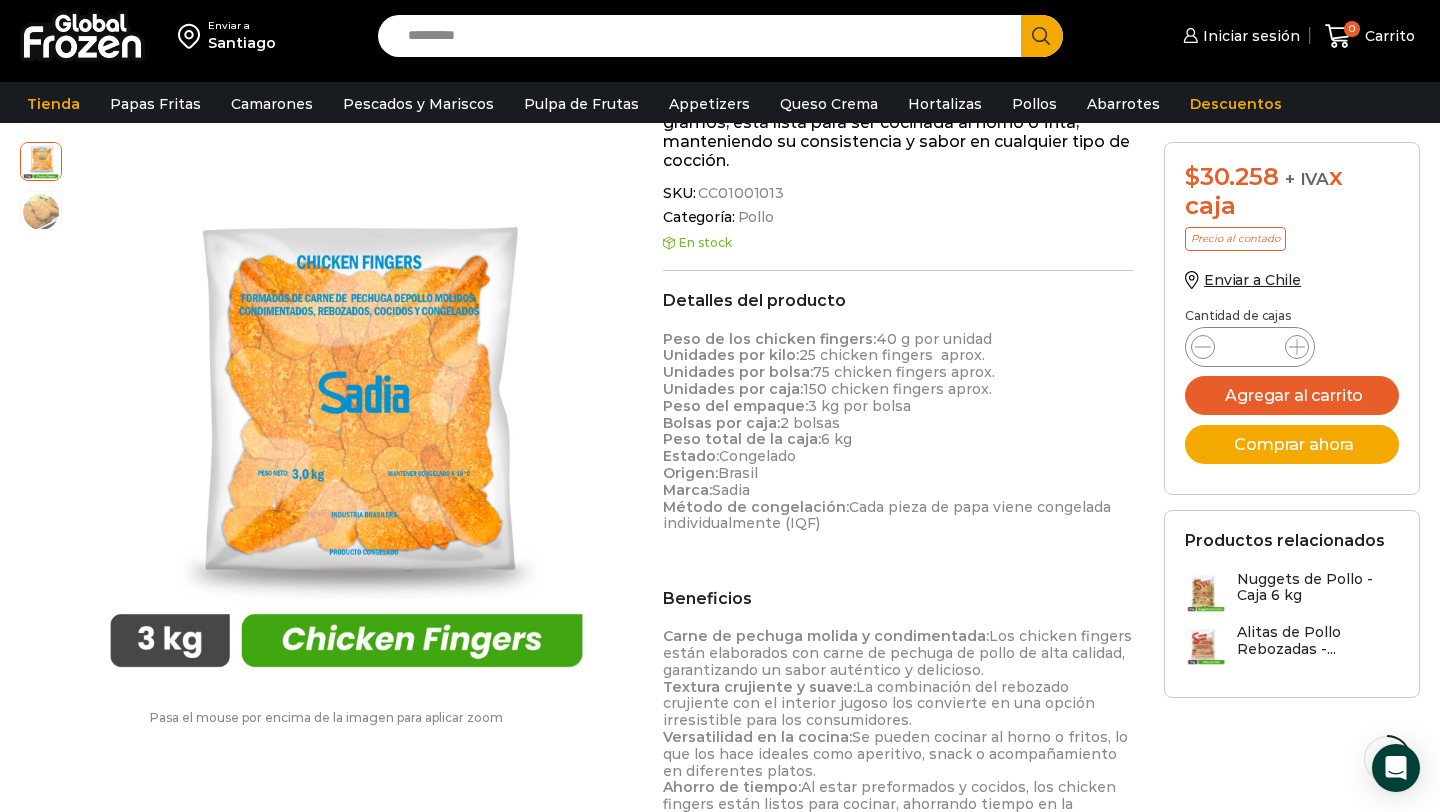 click on "Alitas de Pollo Rebozadas -..." at bounding box center (1318, 641) 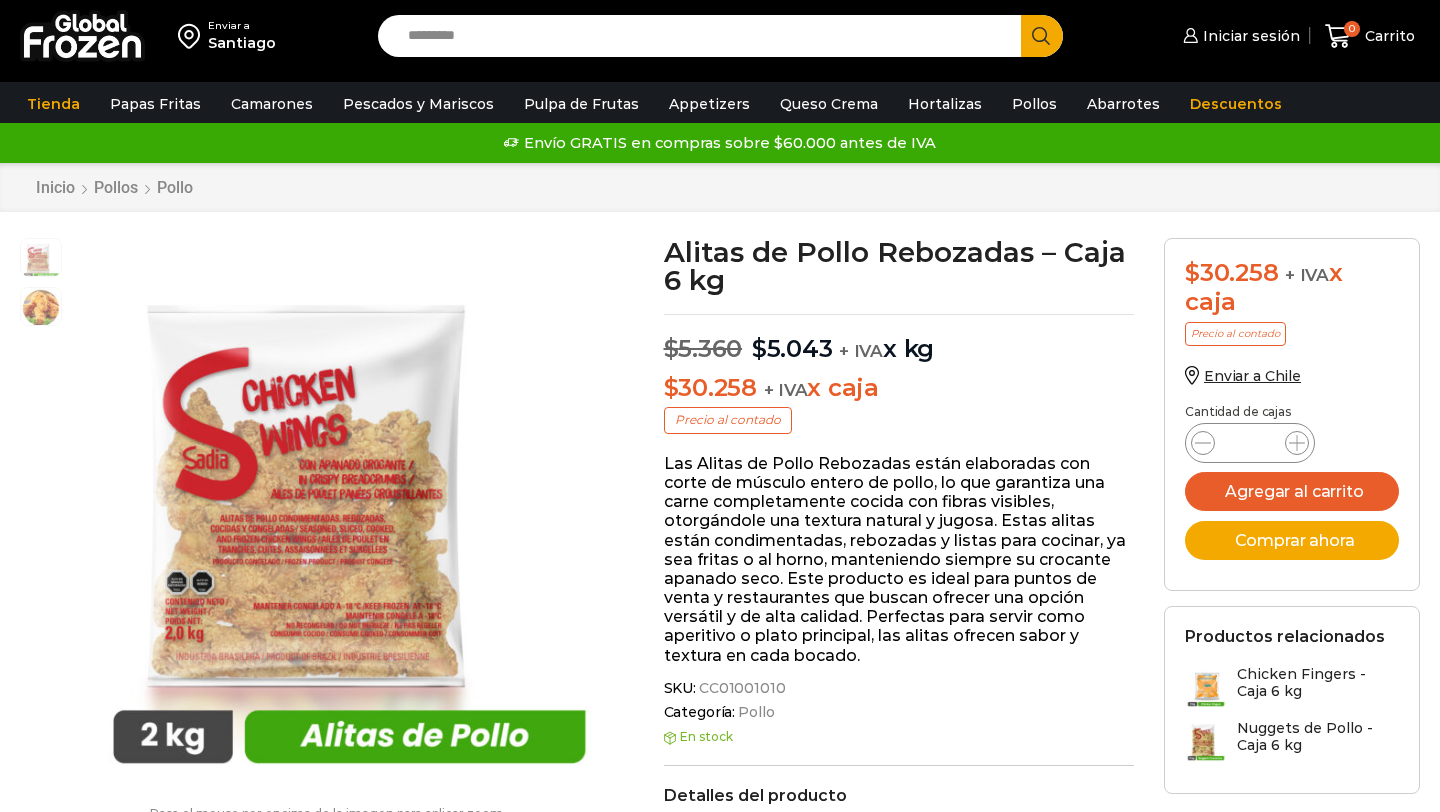 scroll, scrollTop: 1, scrollLeft: 0, axis: vertical 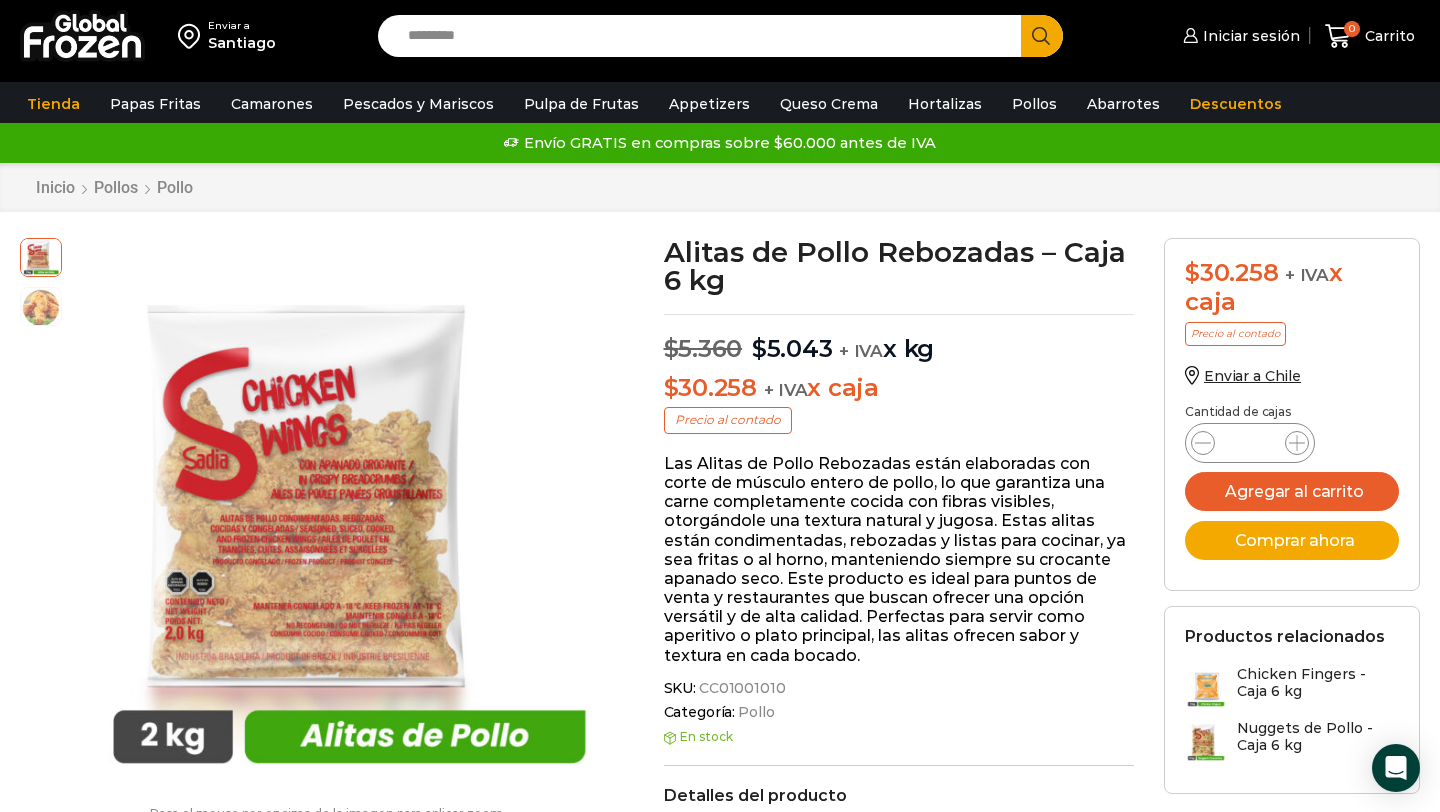 click on "Search input" at bounding box center (704, 36) 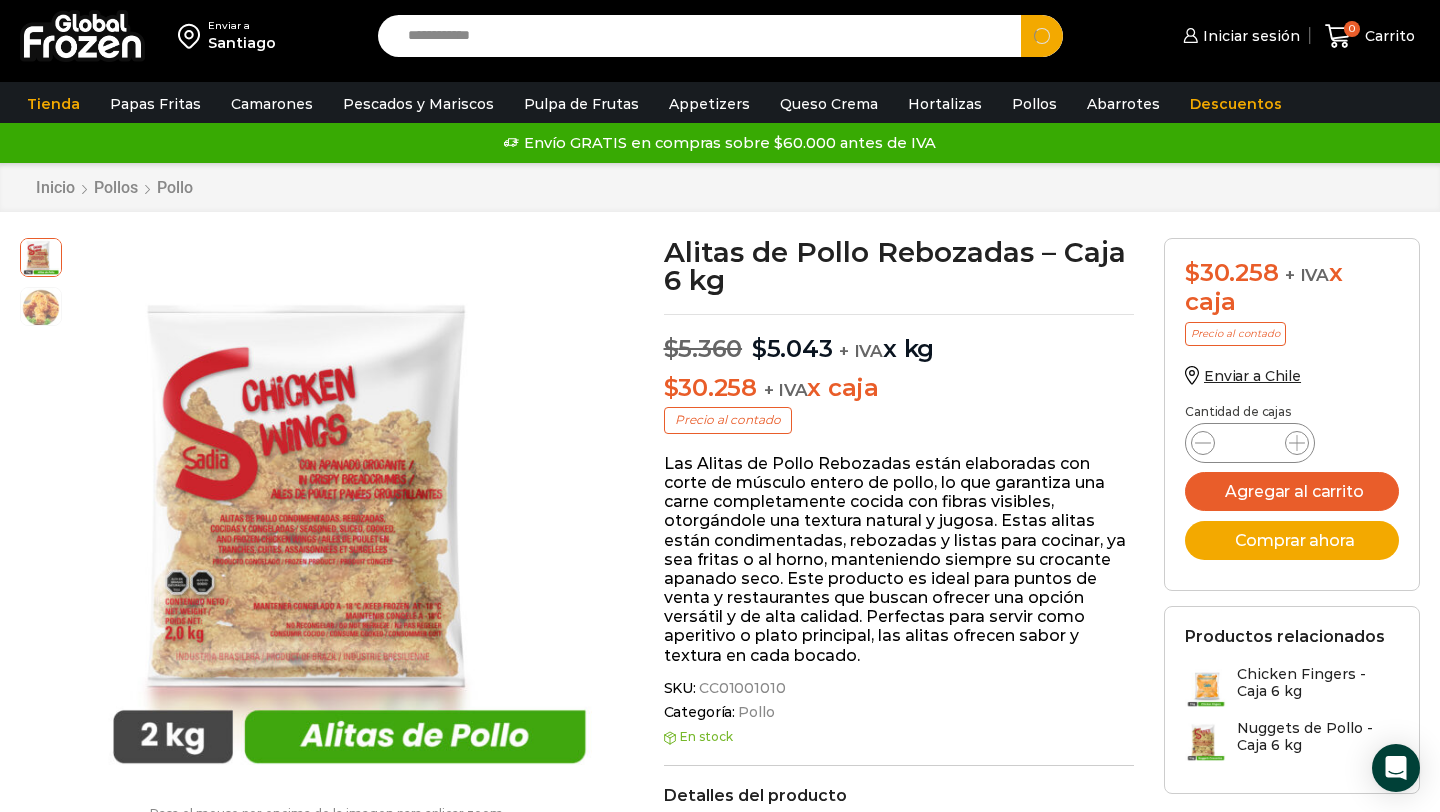 type on "**********" 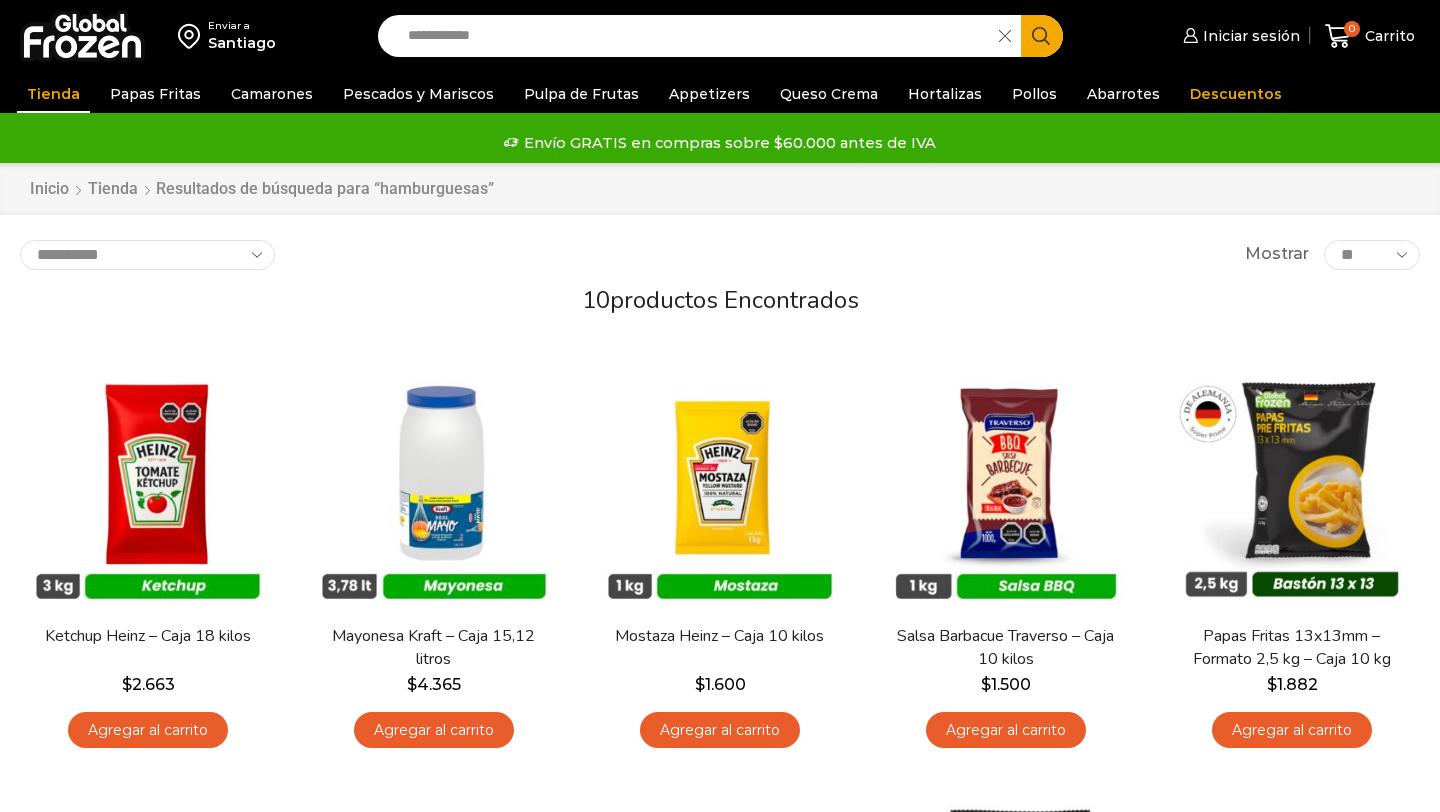 scroll, scrollTop: 0, scrollLeft: 0, axis: both 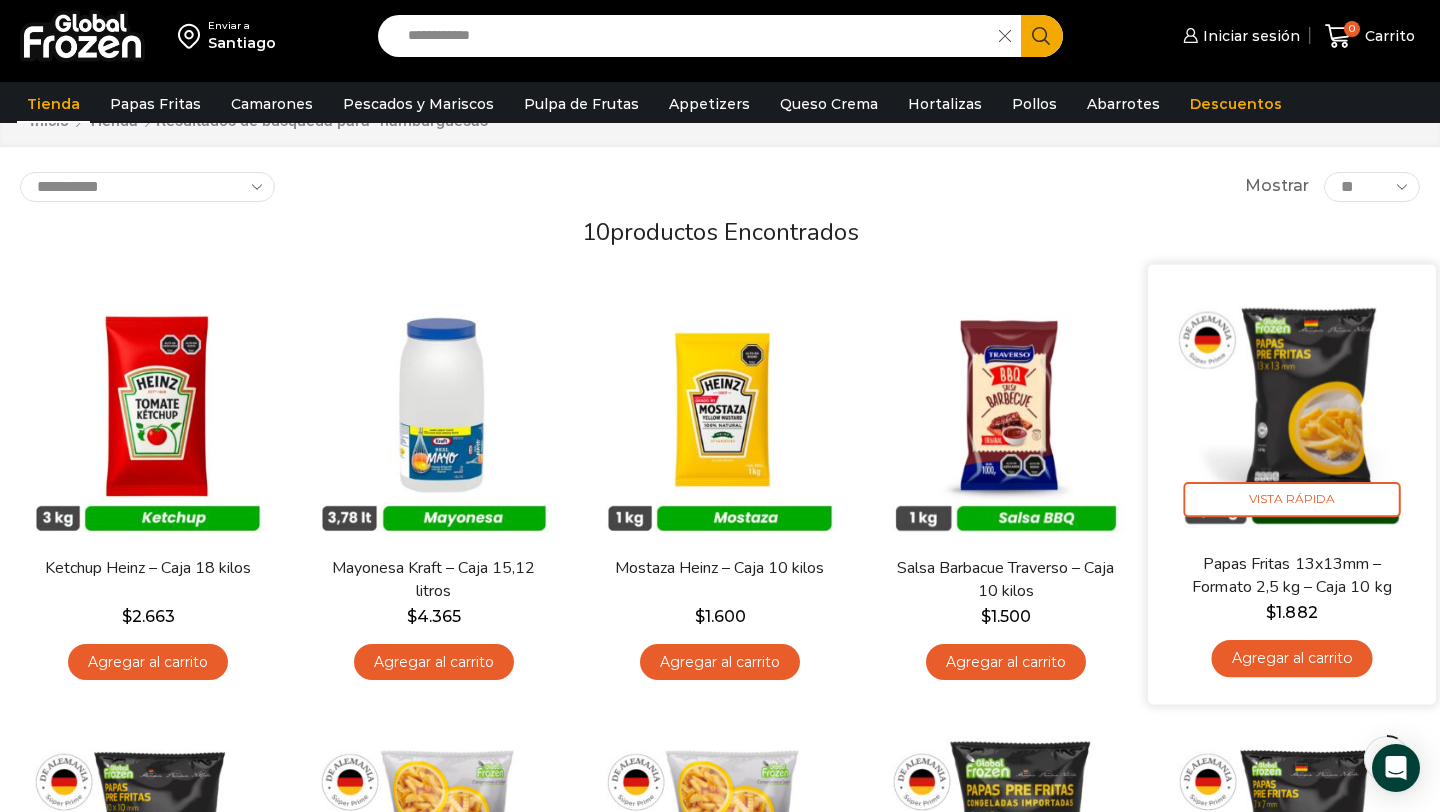 click on "Agregar al carrito" at bounding box center [1291, 658] 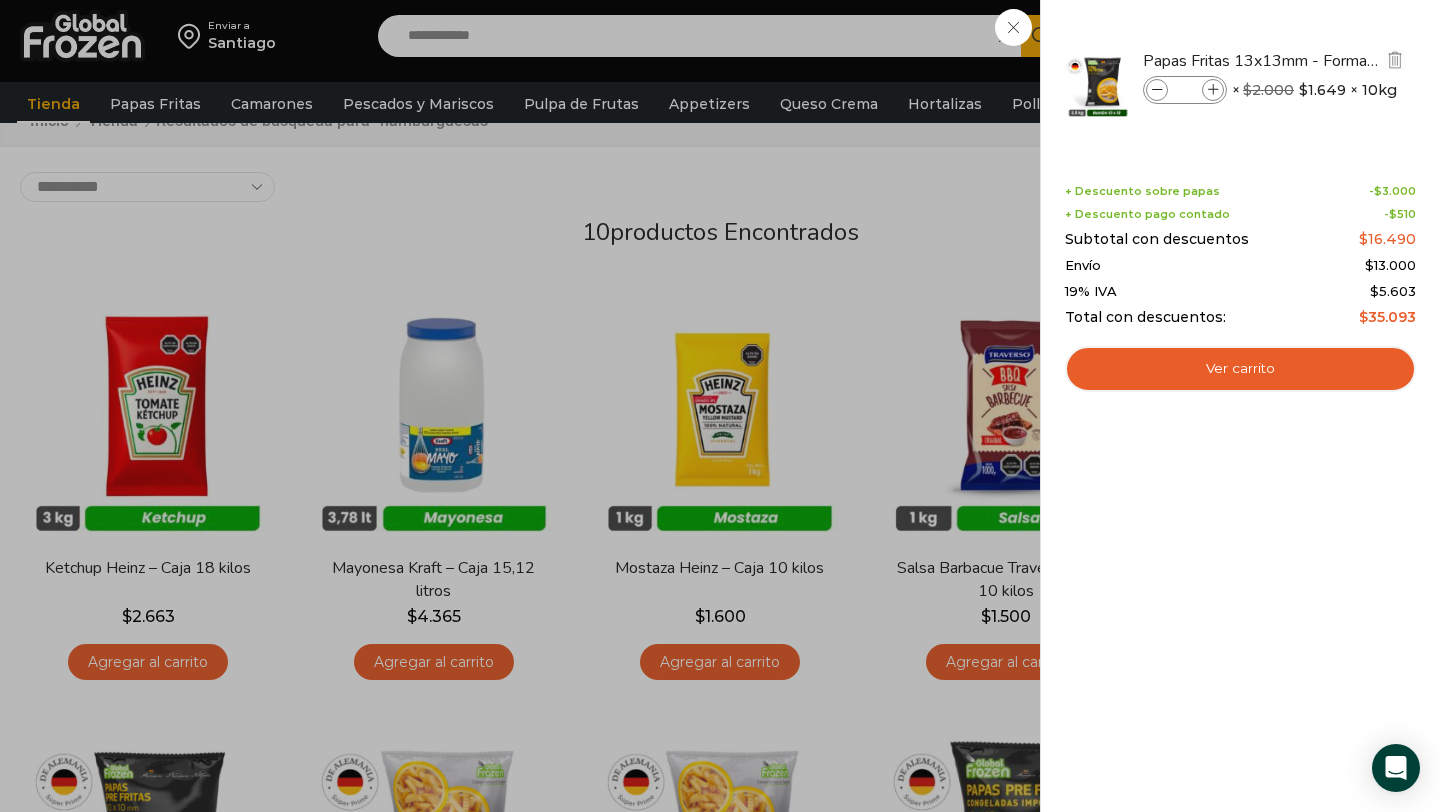 click at bounding box center (1213, 90) 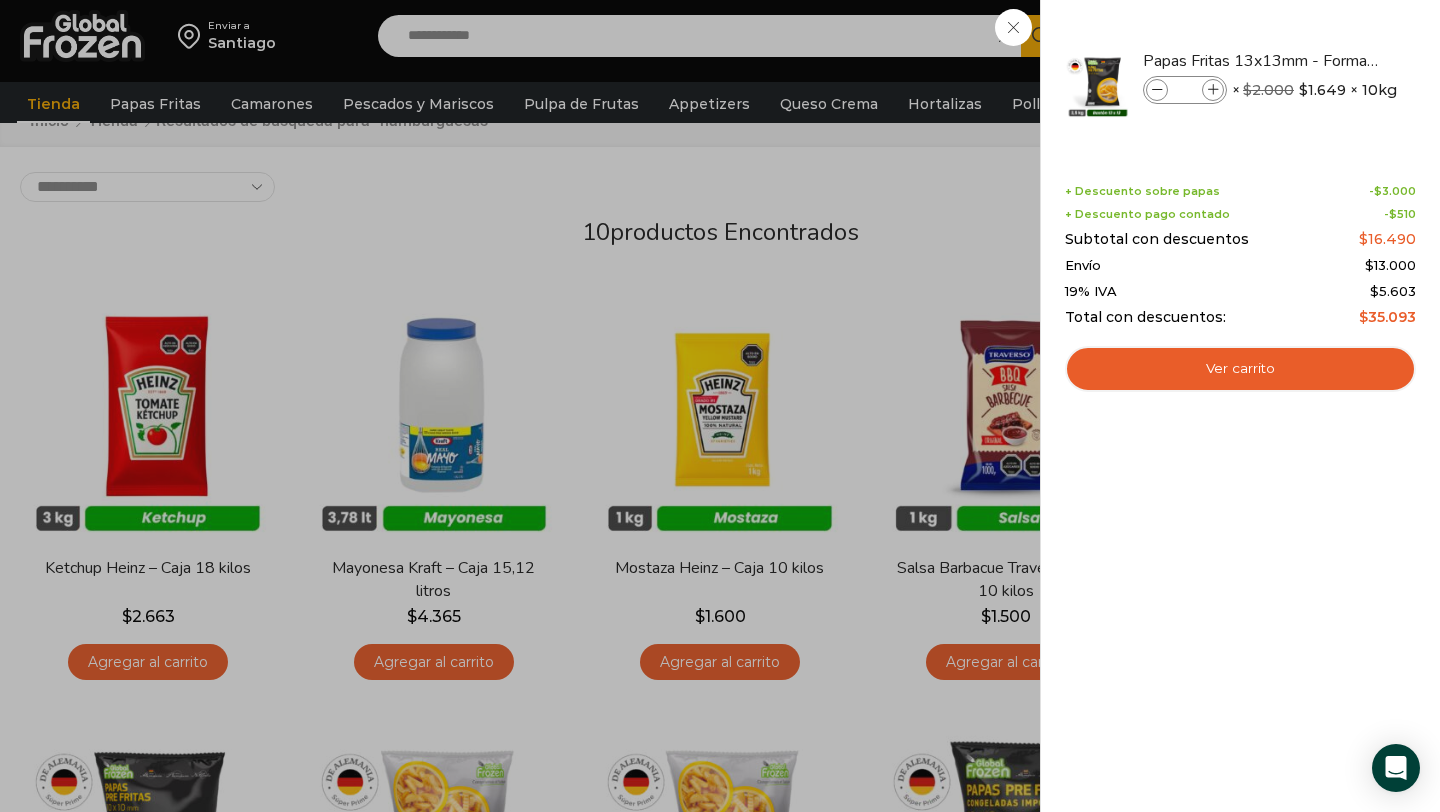click on "1
Carrito
1
1
Shopping Cart
*" at bounding box center (1370, 36) 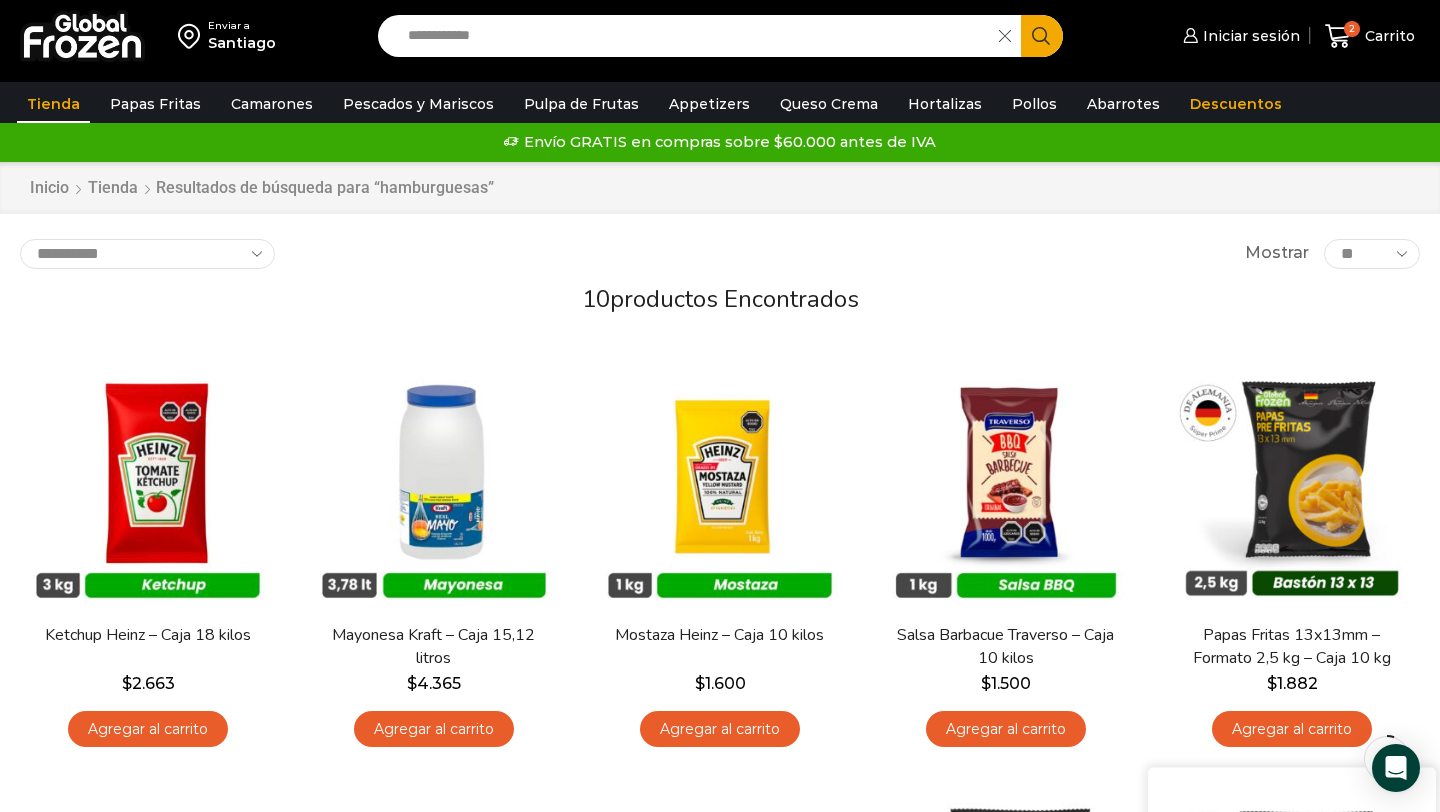 scroll, scrollTop: 0, scrollLeft: 0, axis: both 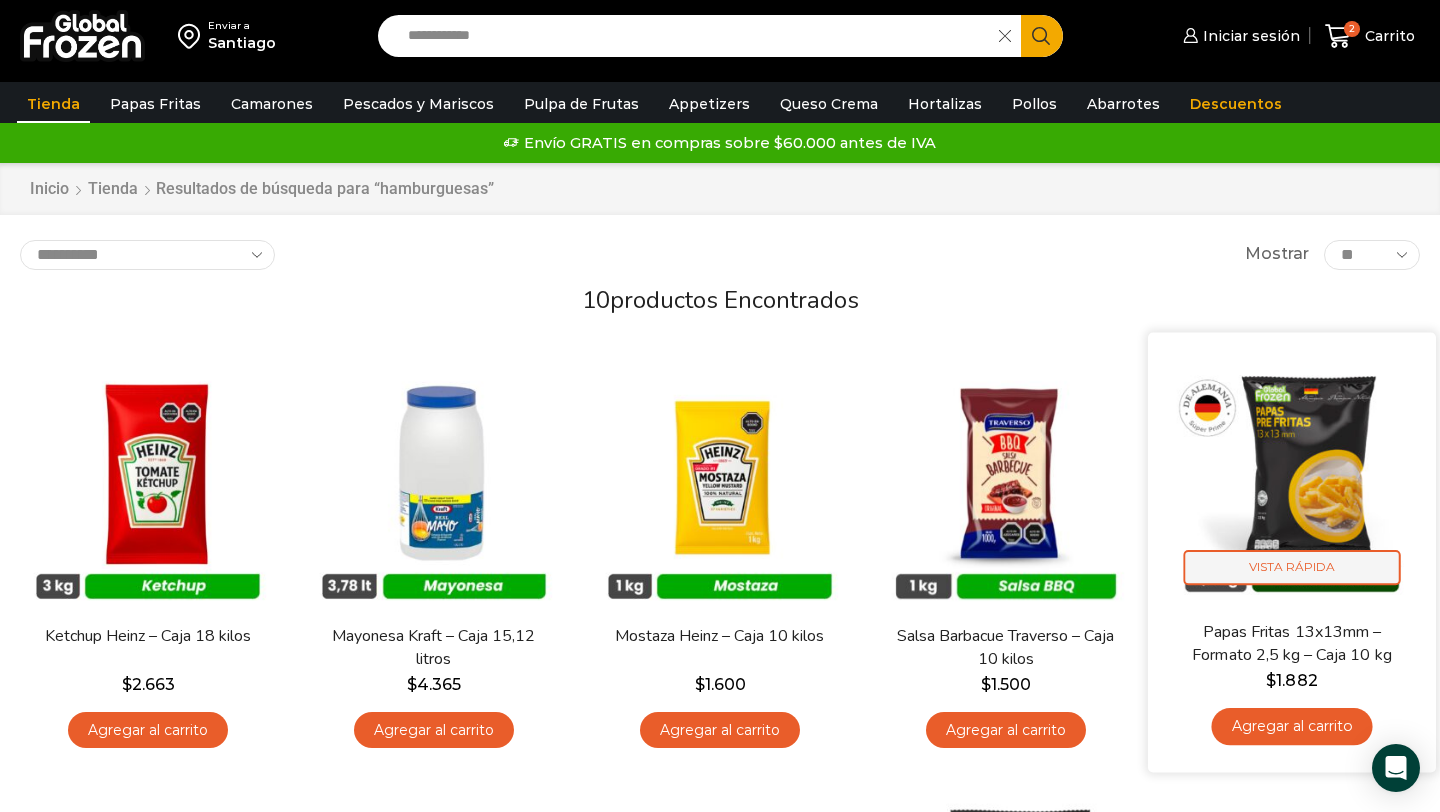 click on "Vista Rápida" at bounding box center (1292, 567) 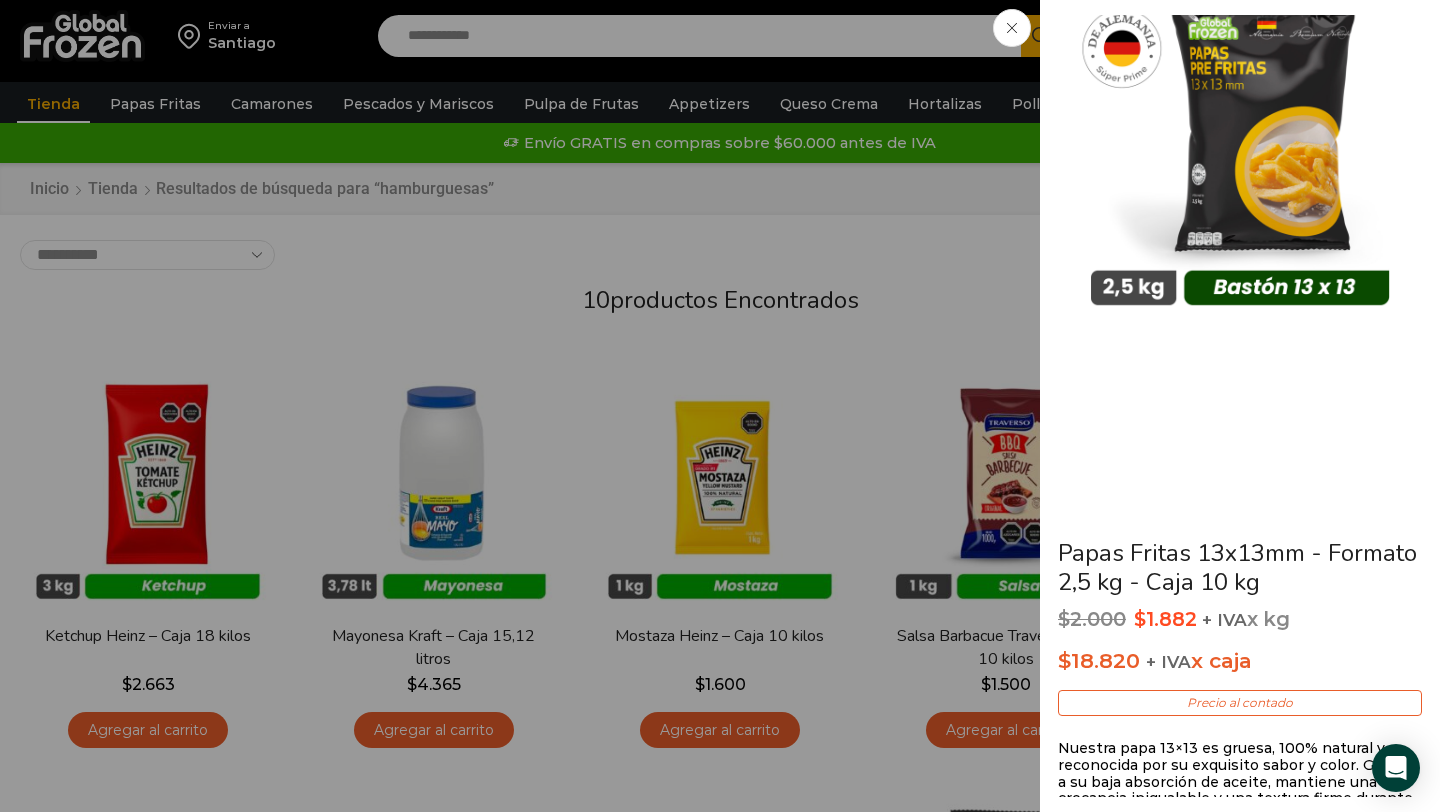 scroll, scrollTop: 57, scrollLeft: 0, axis: vertical 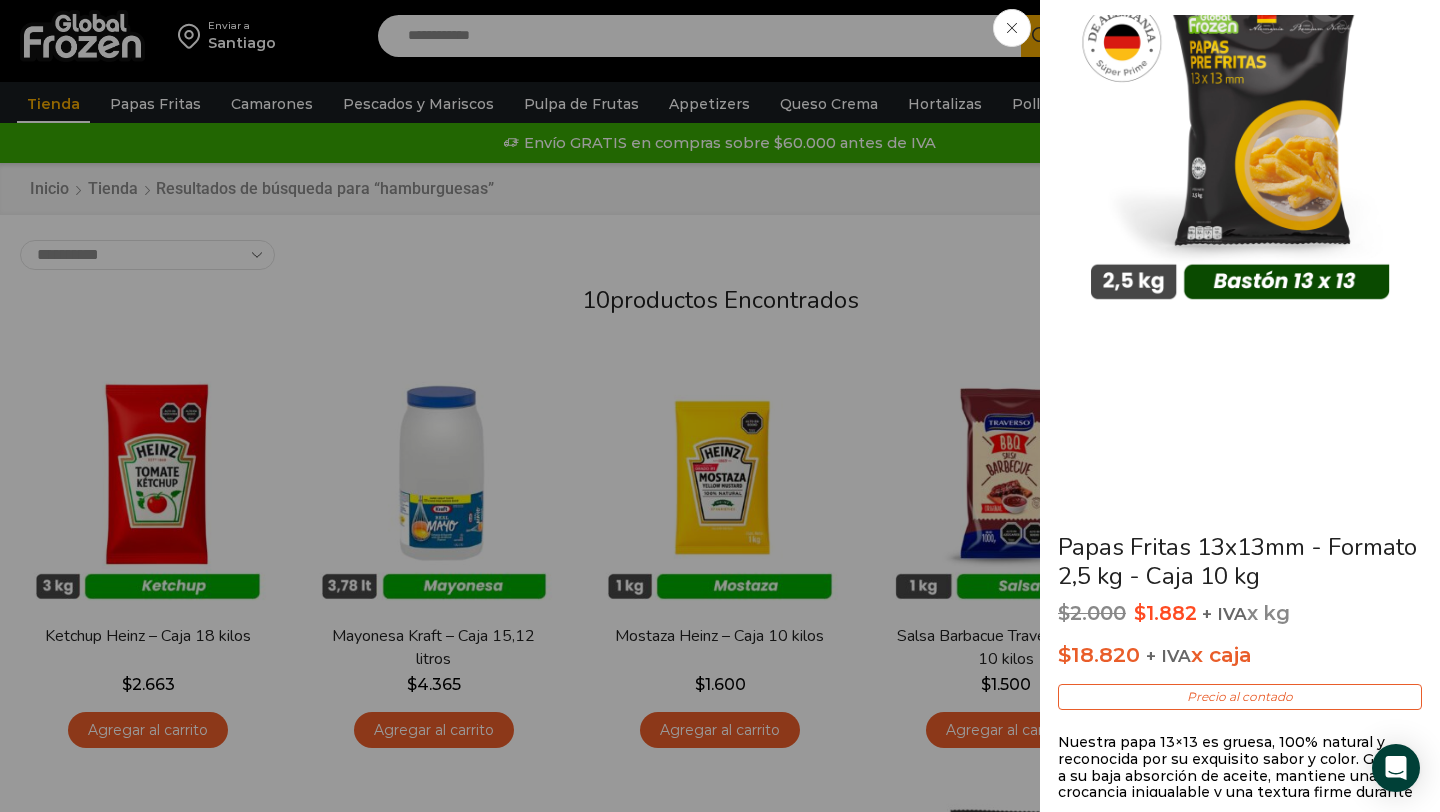 click at bounding box center [1012, 28] 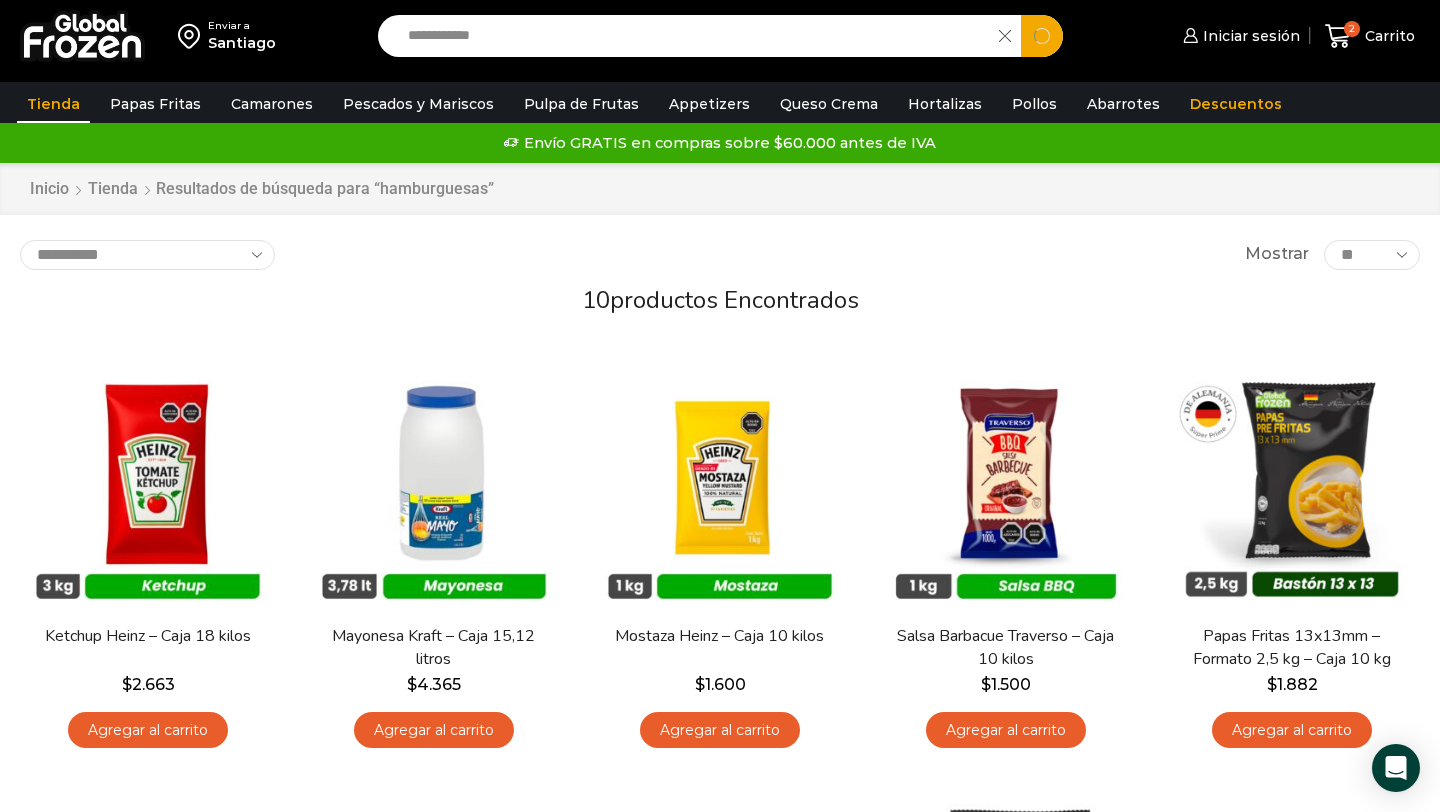 click on "**********" at bounding box center [693, 36] 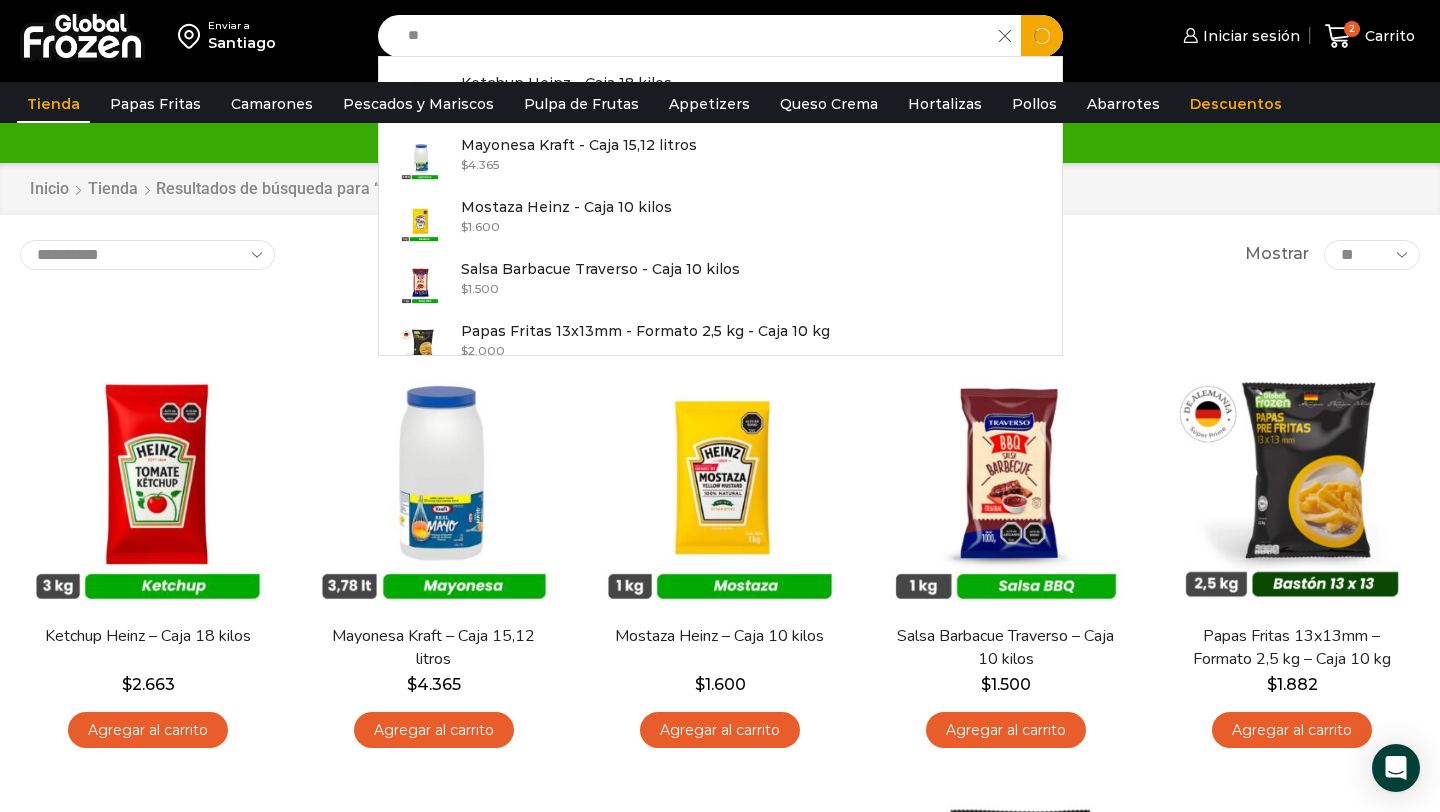type on "*" 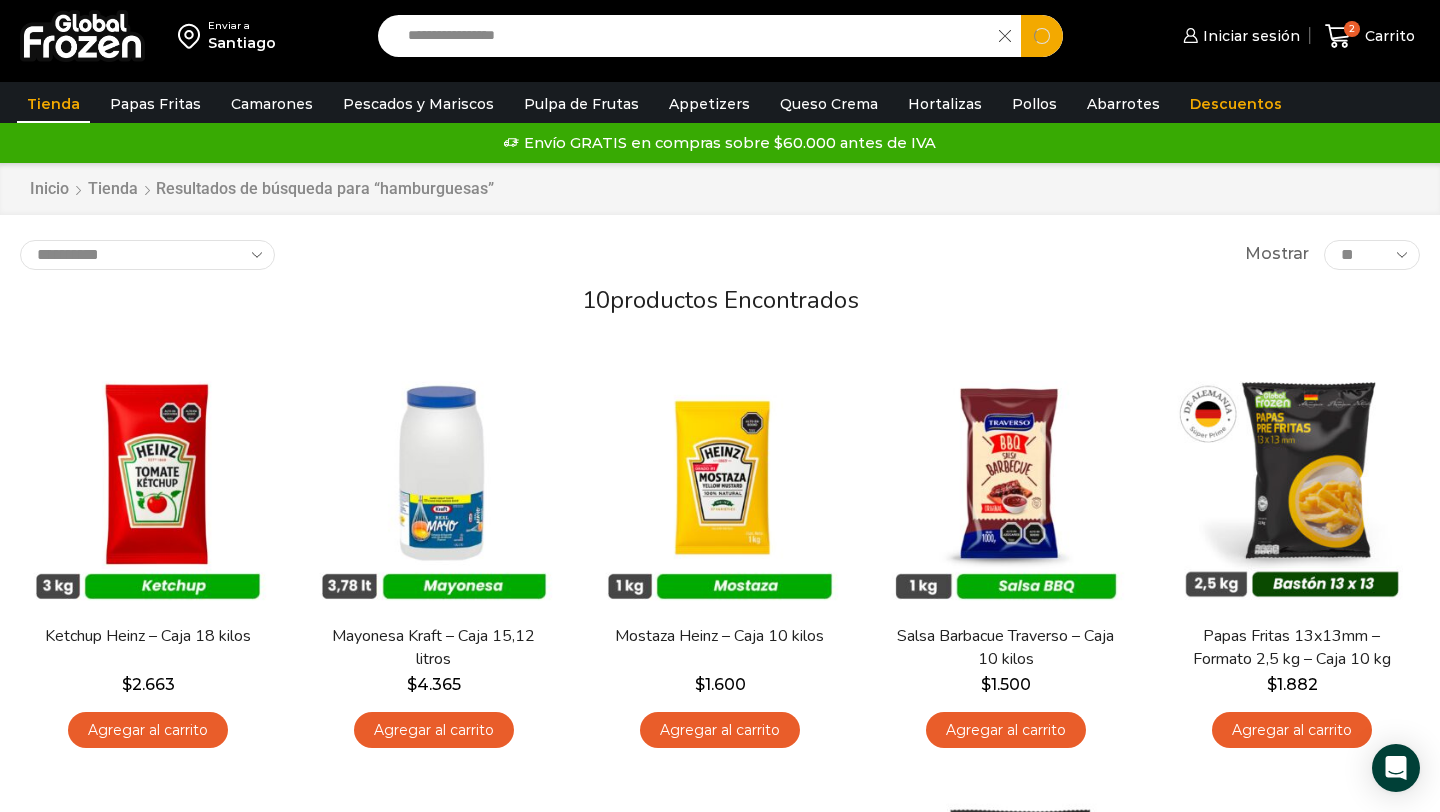 type on "**********" 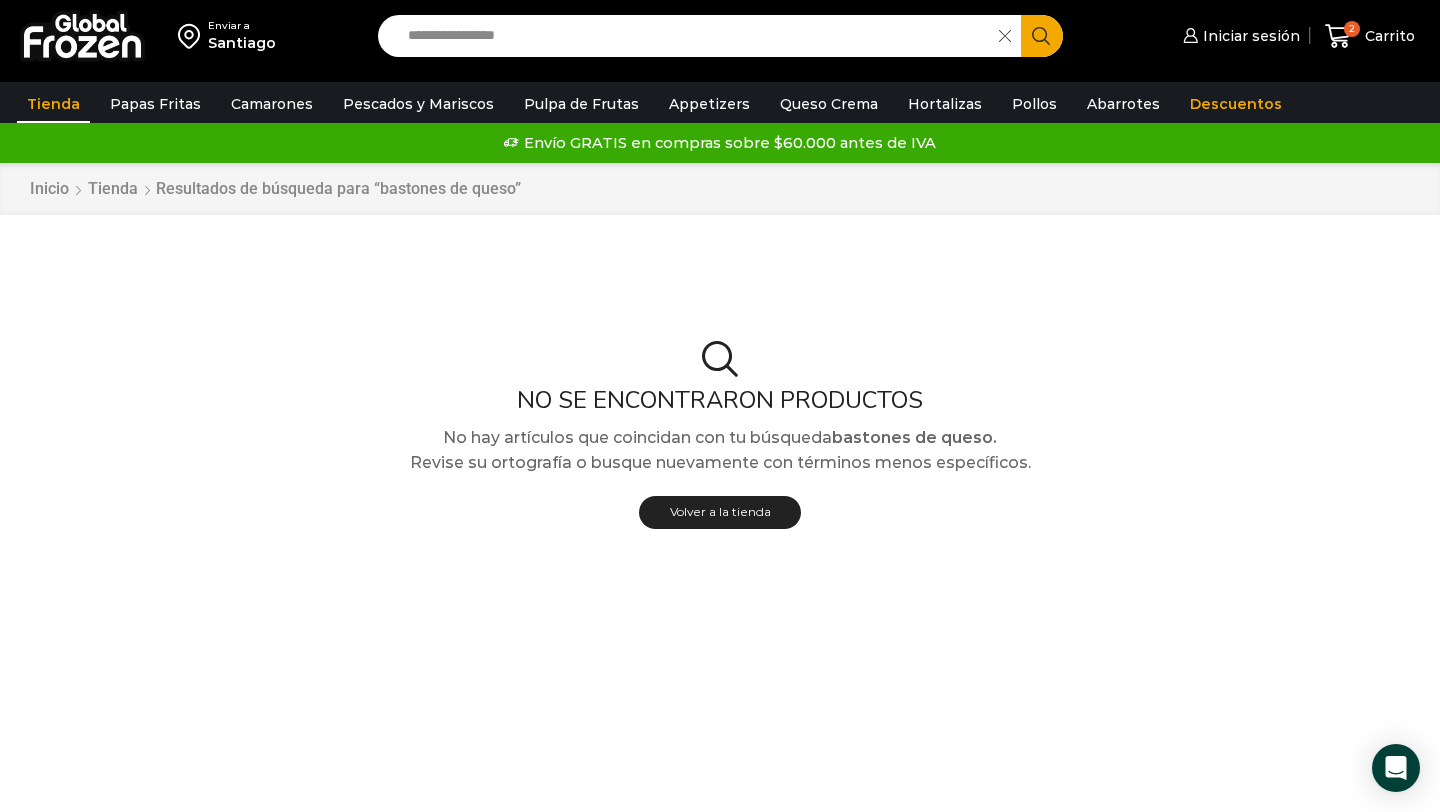 scroll, scrollTop: 0, scrollLeft: 0, axis: both 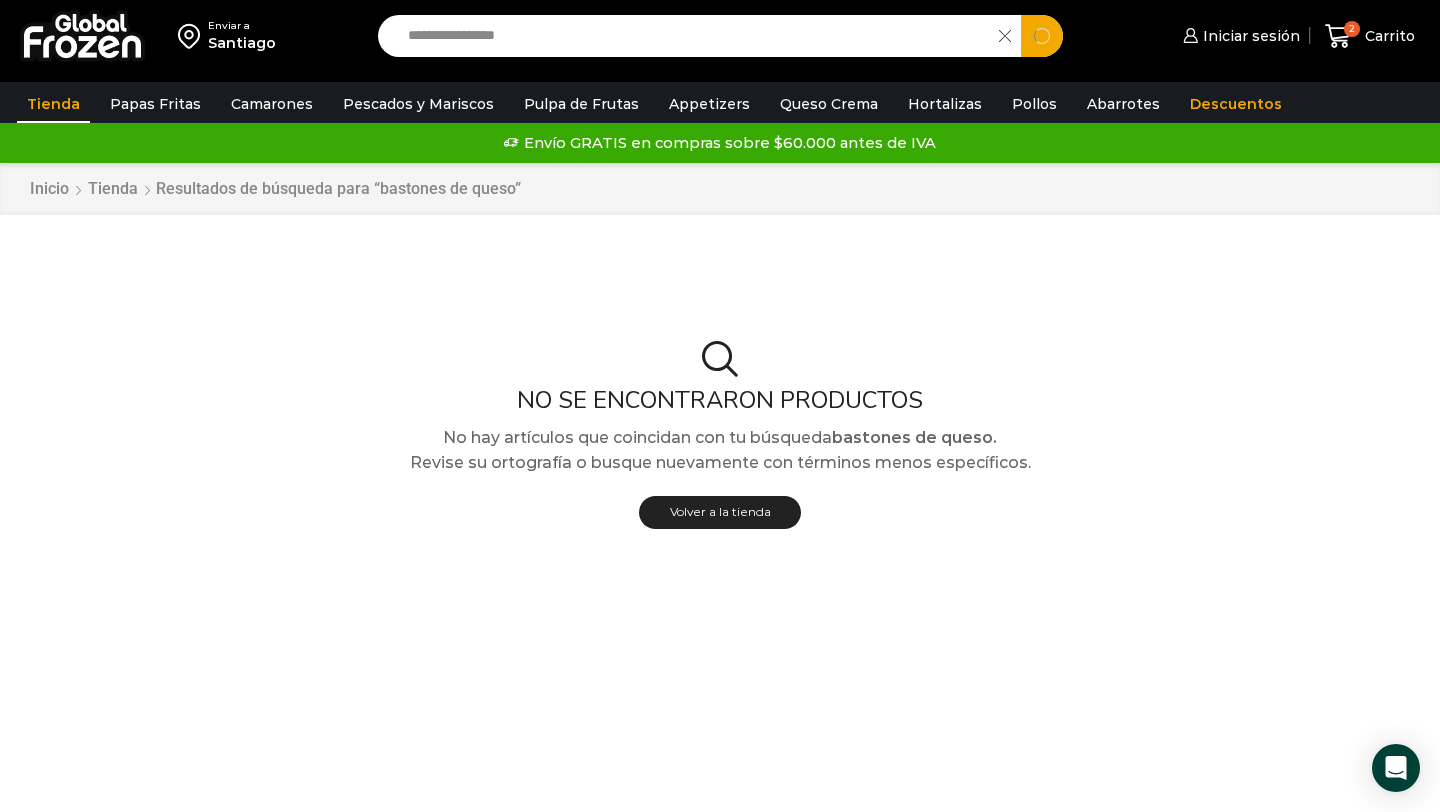 click on "**********" at bounding box center (693, 36) 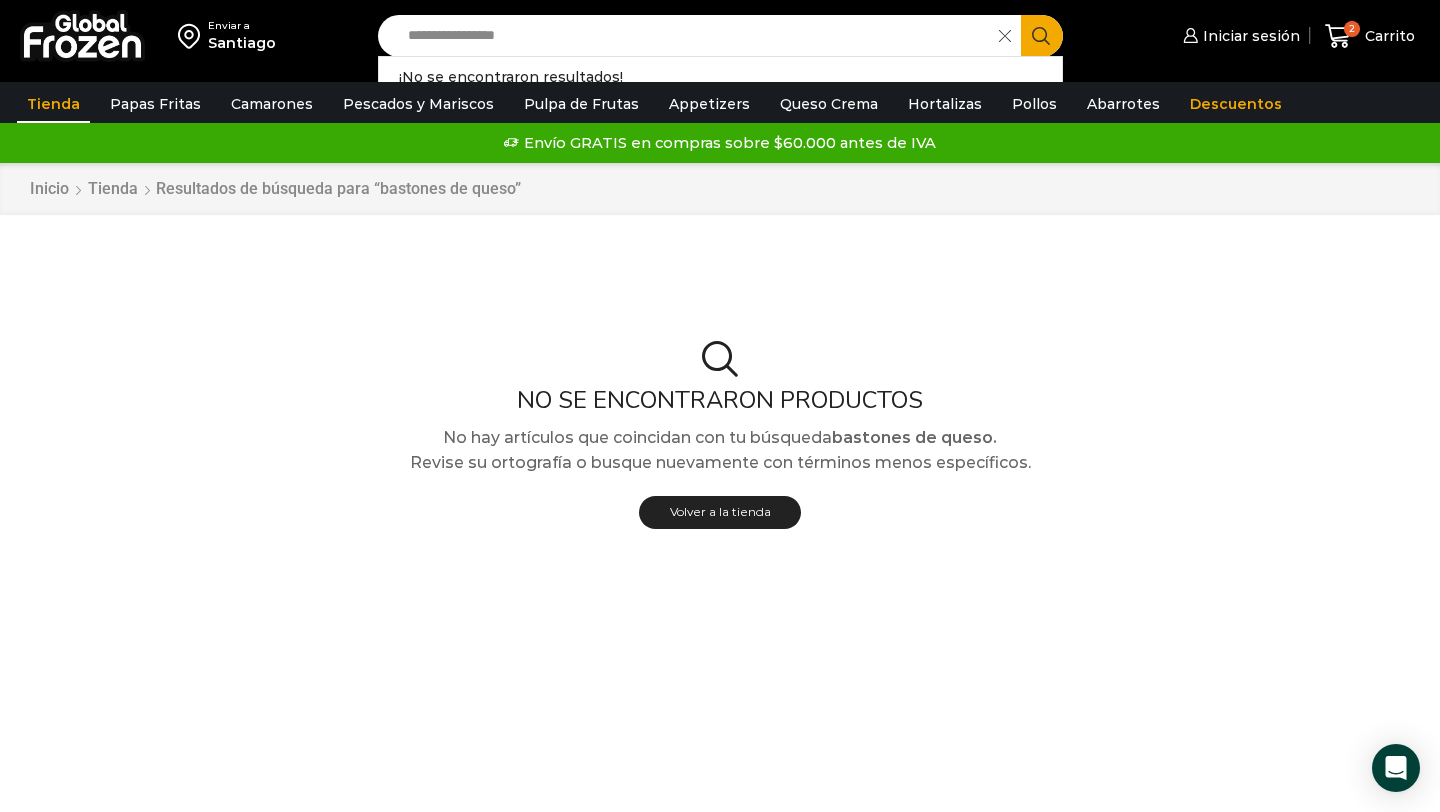 click on "**********" at bounding box center (693, 36) 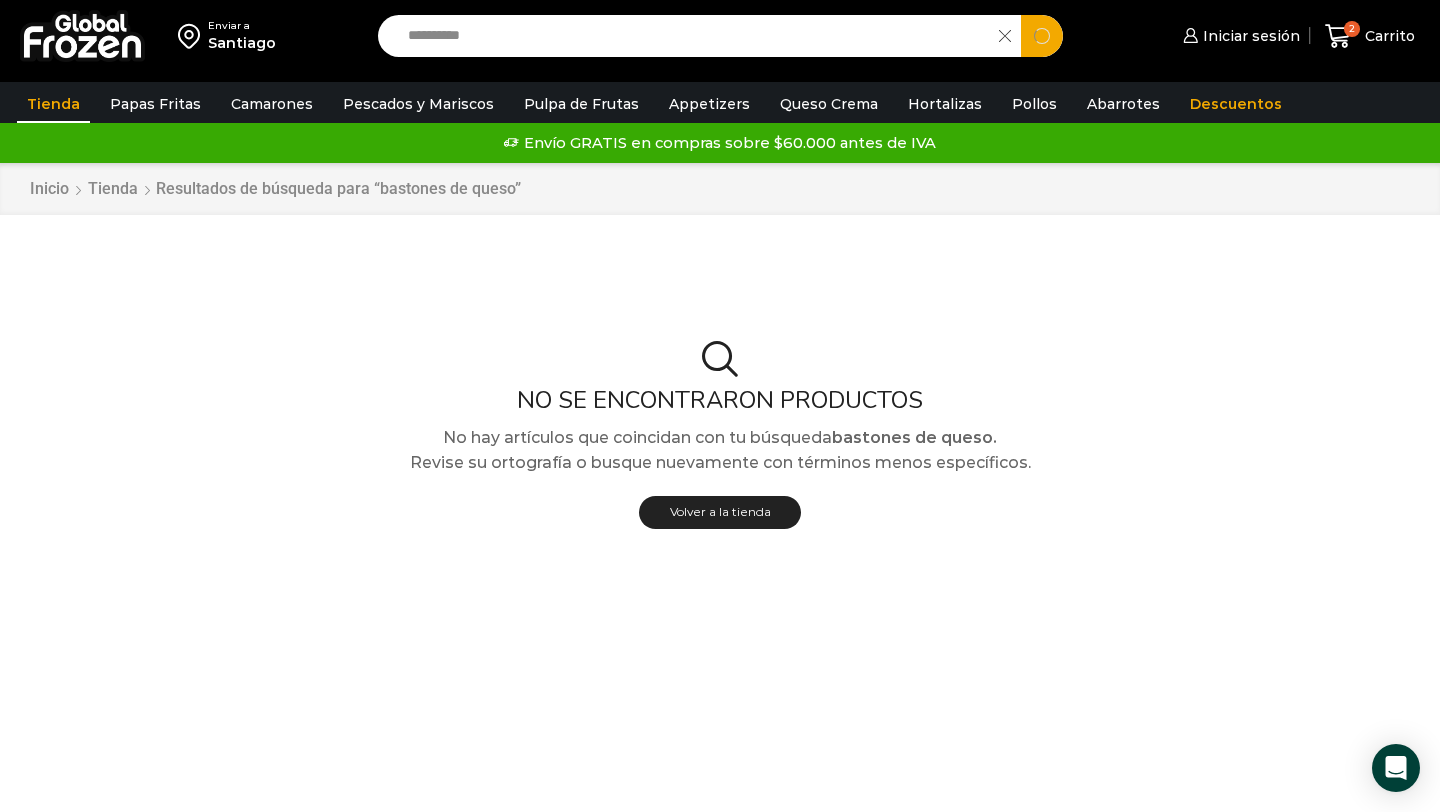 type on "**********" 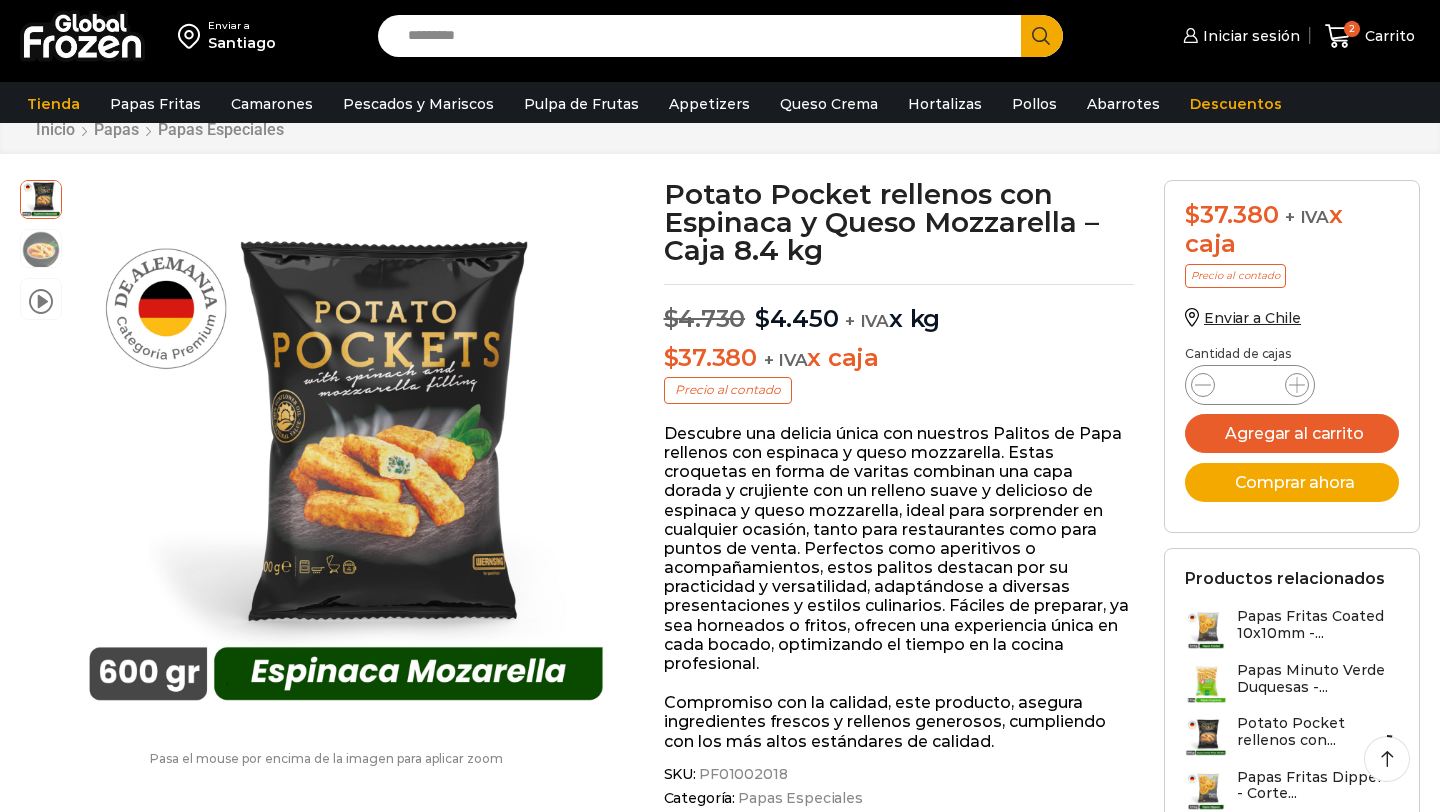 scroll, scrollTop: 81, scrollLeft: 0, axis: vertical 